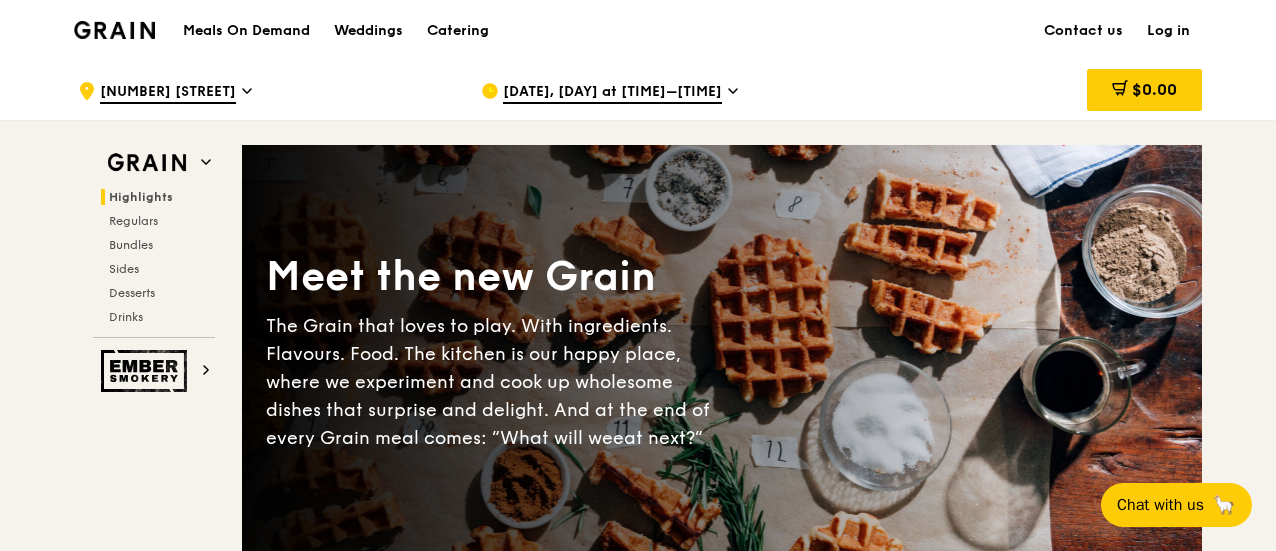 scroll, scrollTop: 0, scrollLeft: 0, axis: both 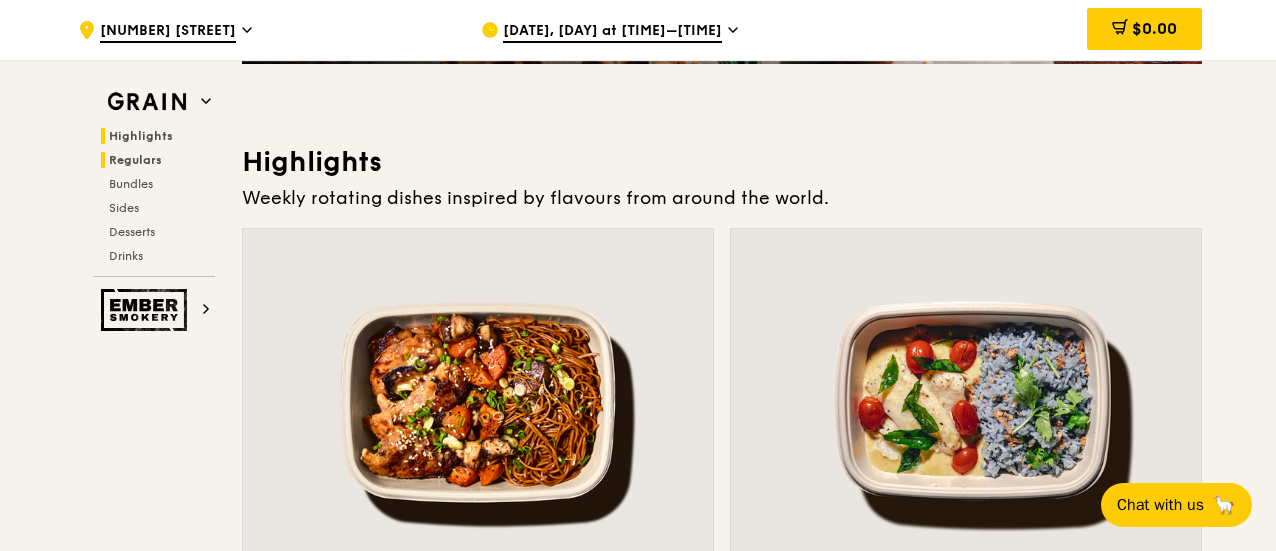 click on "Regulars" at bounding box center (135, 160) 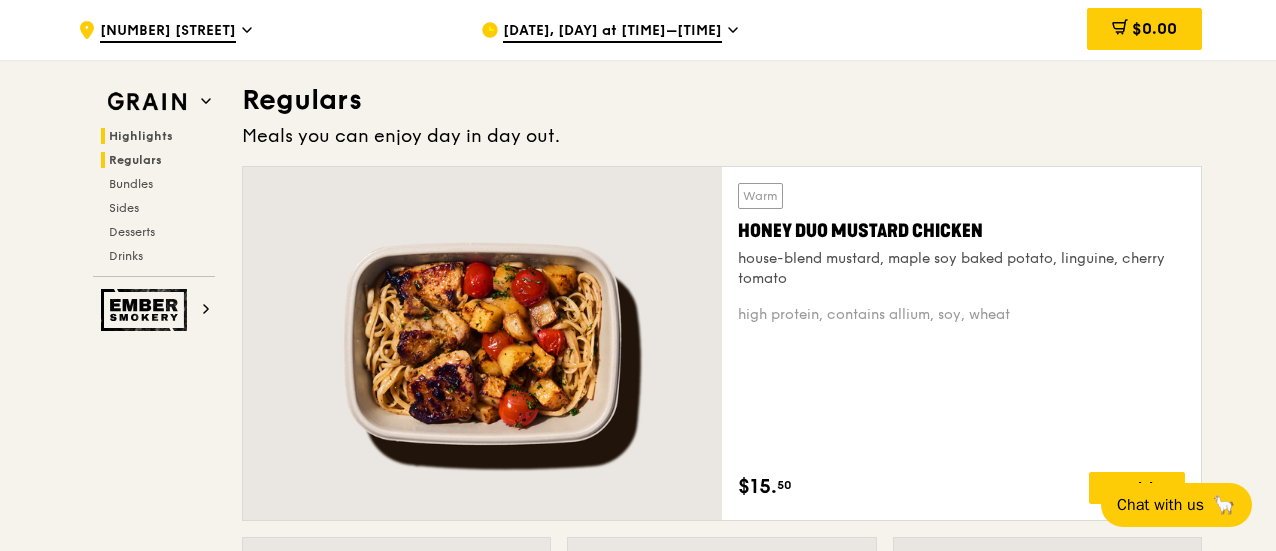 scroll, scrollTop: 1293, scrollLeft: 0, axis: vertical 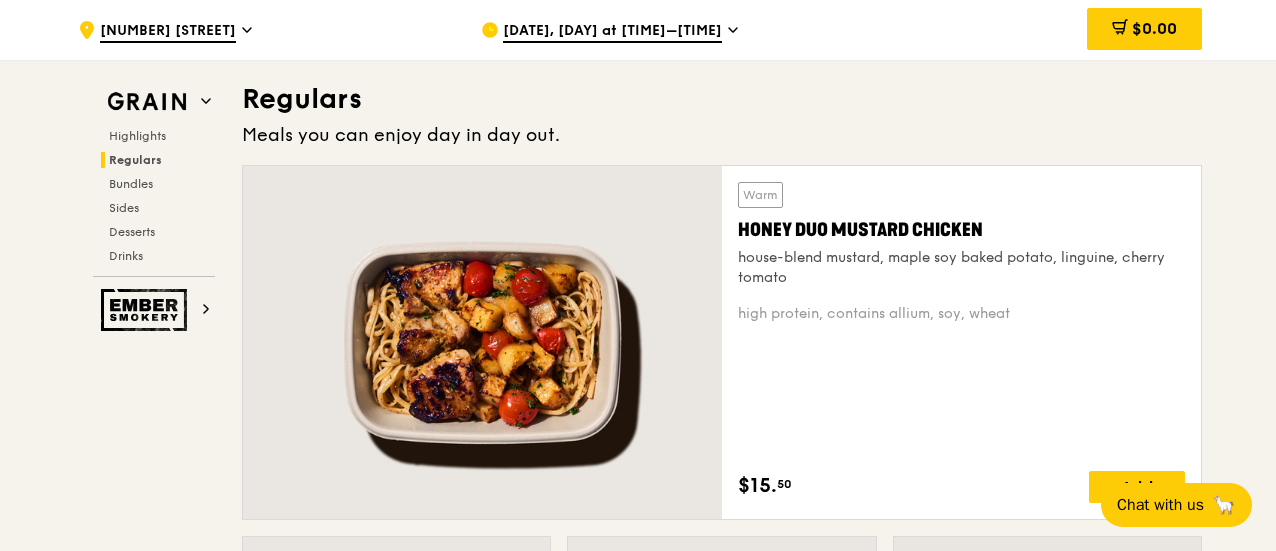 drag, startPoint x: 206, startPoint y: 304, endPoint x: 148, endPoint y: 162, distance: 153.3884 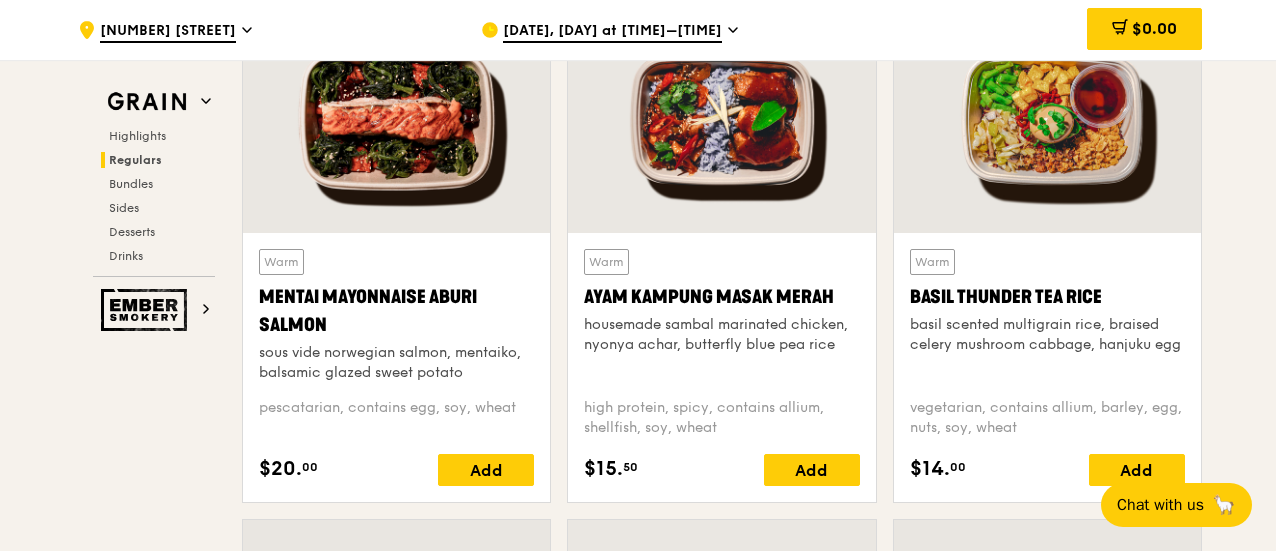 scroll, scrollTop: 1793, scrollLeft: 0, axis: vertical 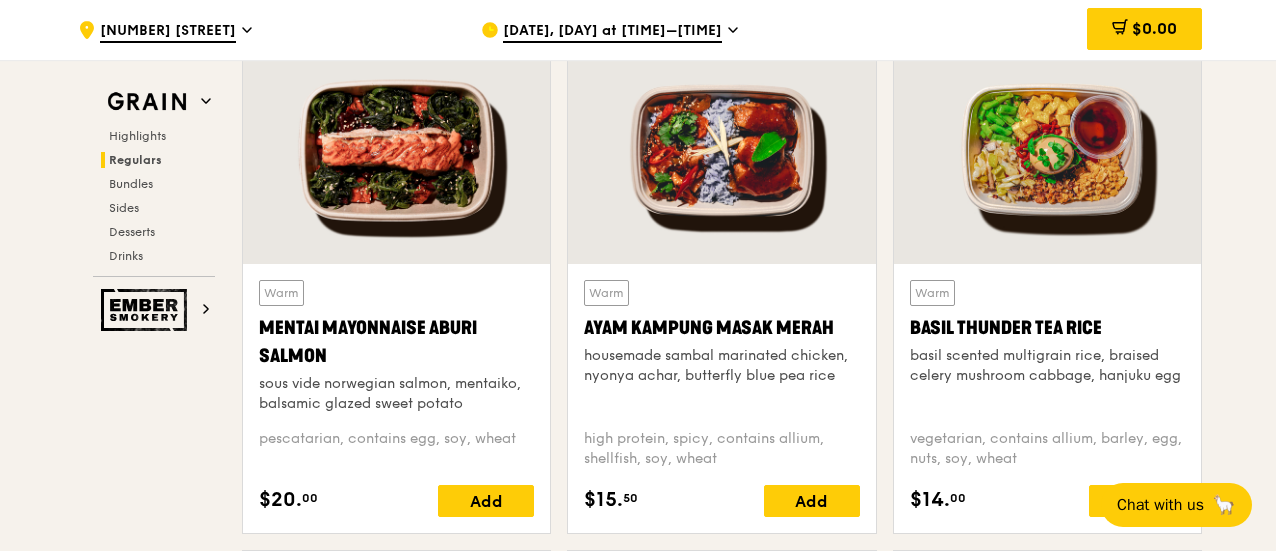 click at bounding box center [1047, 150] 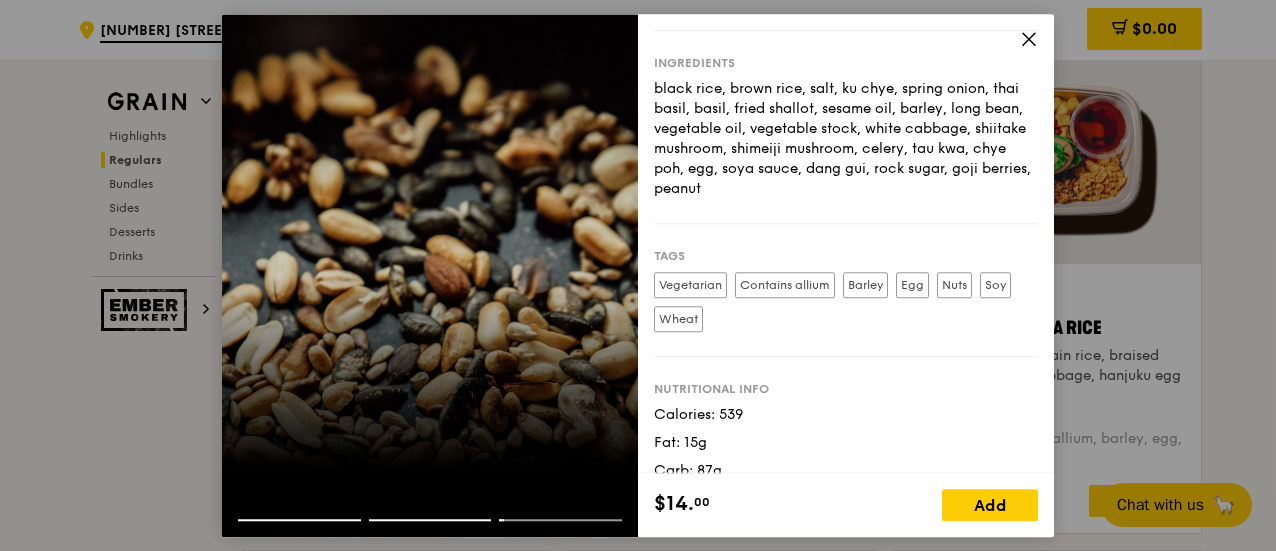 scroll, scrollTop: 235, scrollLeft: 0, axis: vertical 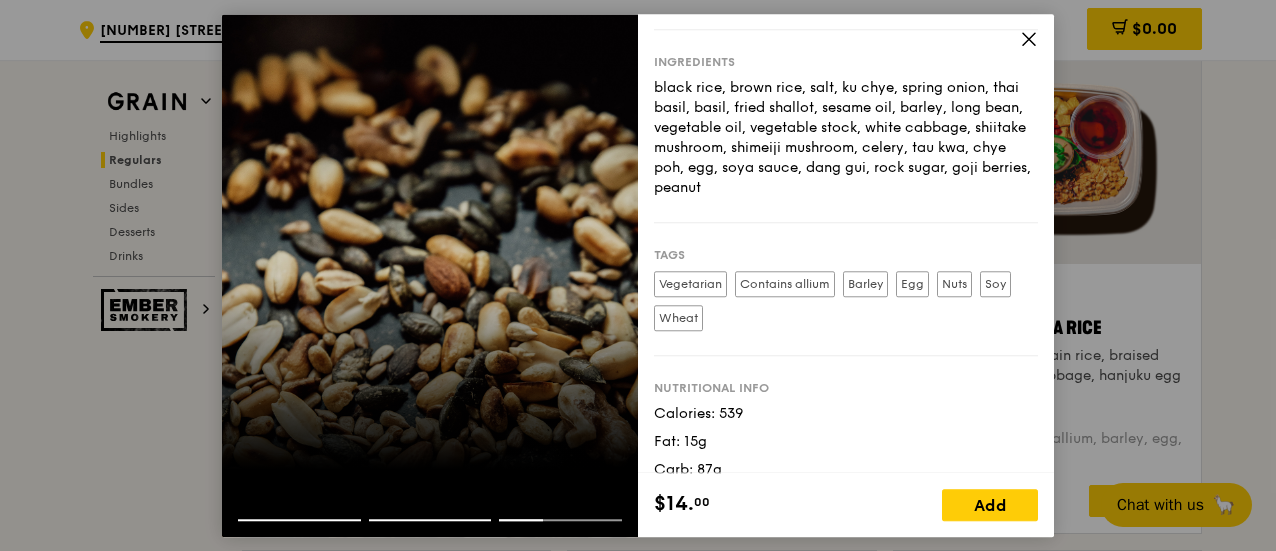click on "Tags
Vegetarian
Contains allium
Barley
Egg
Nuts
Soy
Wheat" at bounding box center [846, 289] 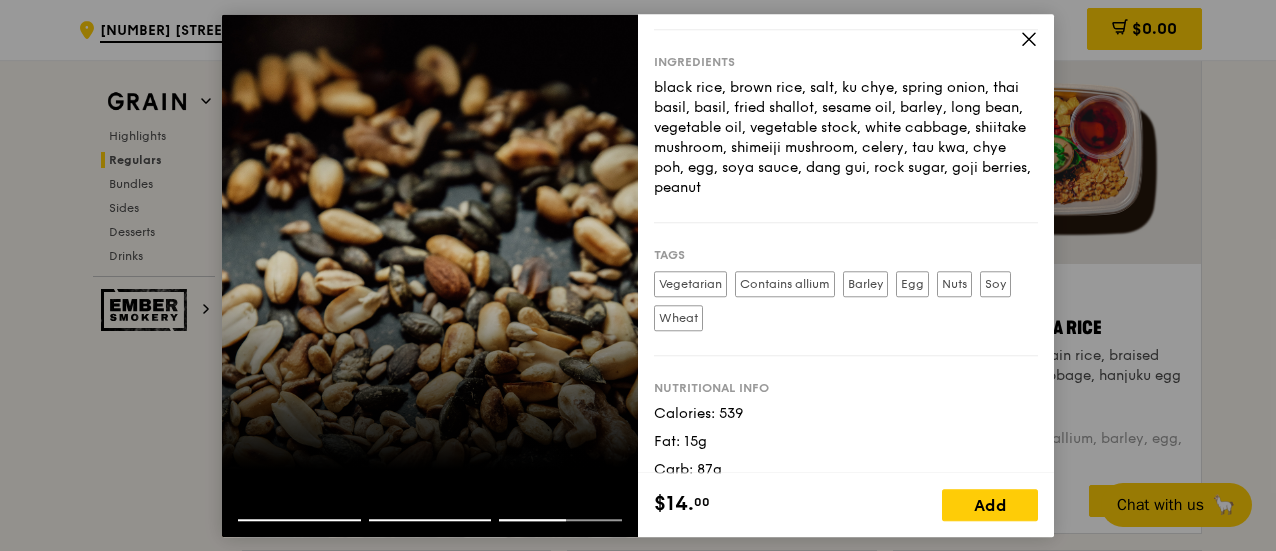 click on "Vegetarian" at bounding box center [690, 284] 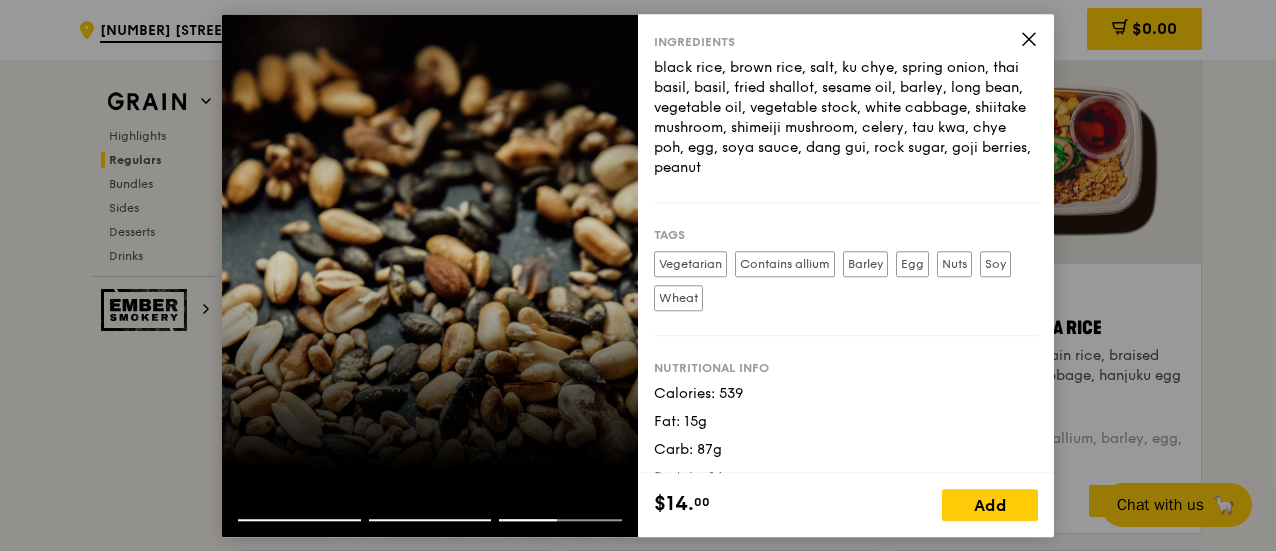 scroll, scrollTop: 282, scrollLeft: 0, axis: vertical 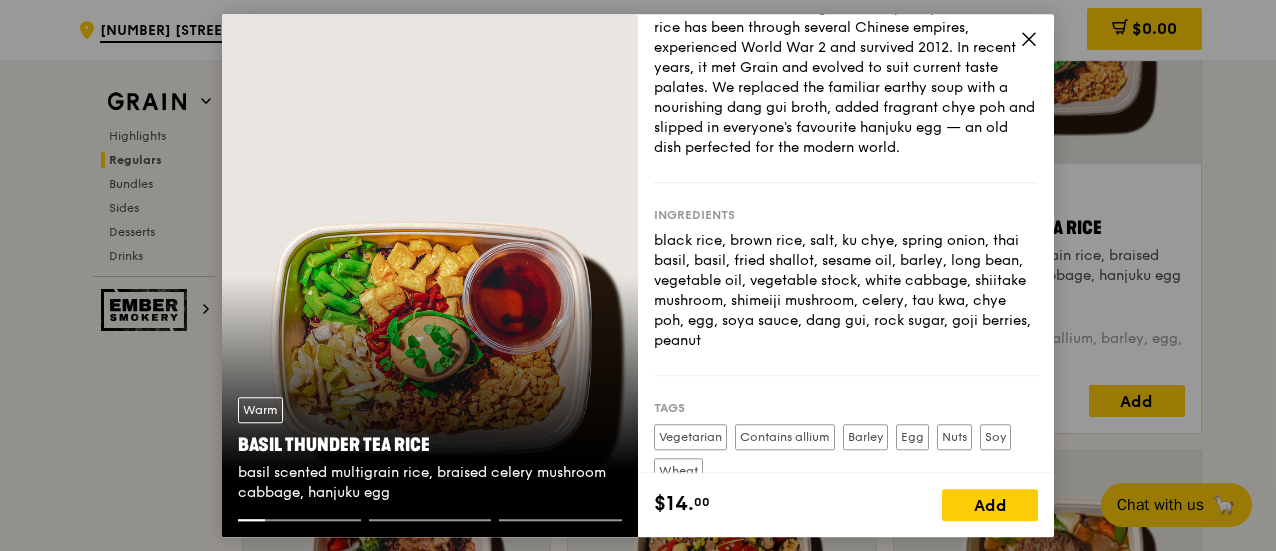 click 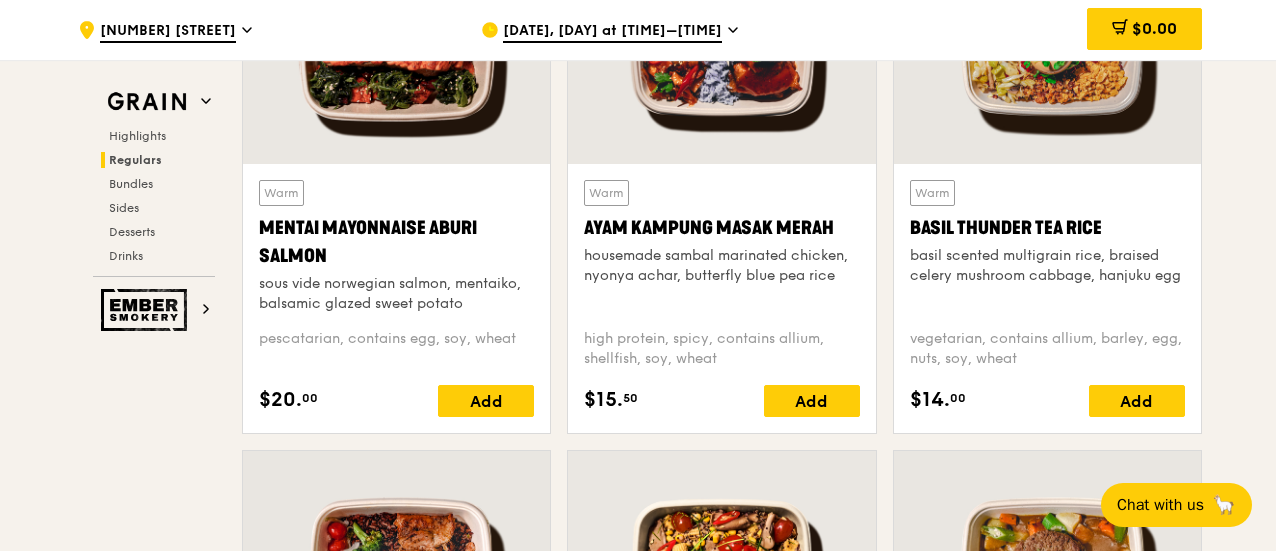 scroll, scrollTop: 1793, scrollLeft: 0, axis: vertical 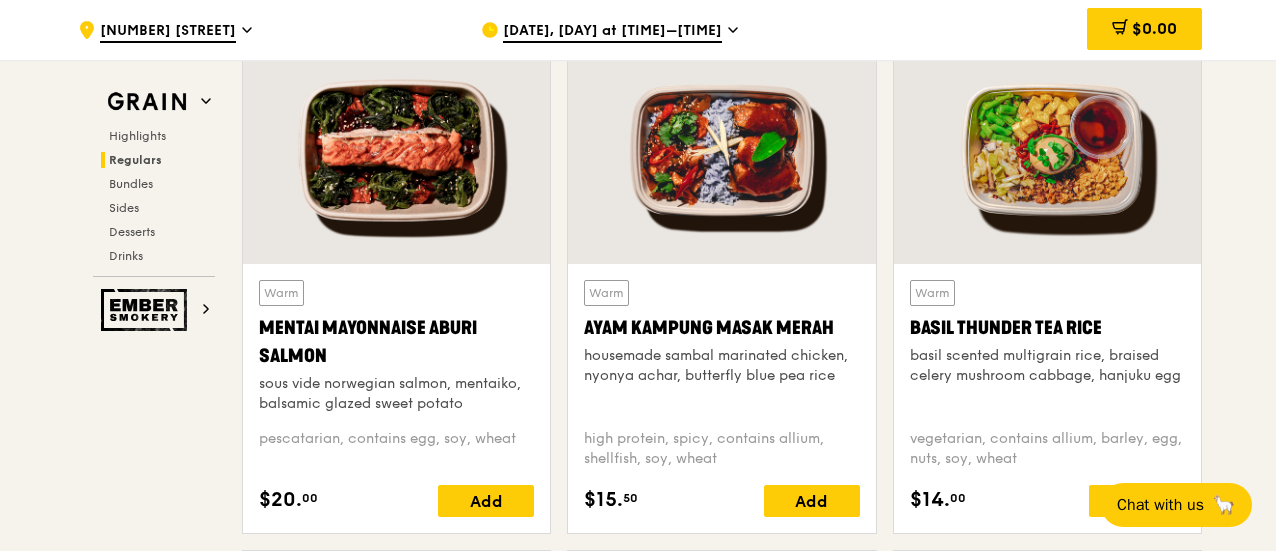 click at bounding box center (396, 150) 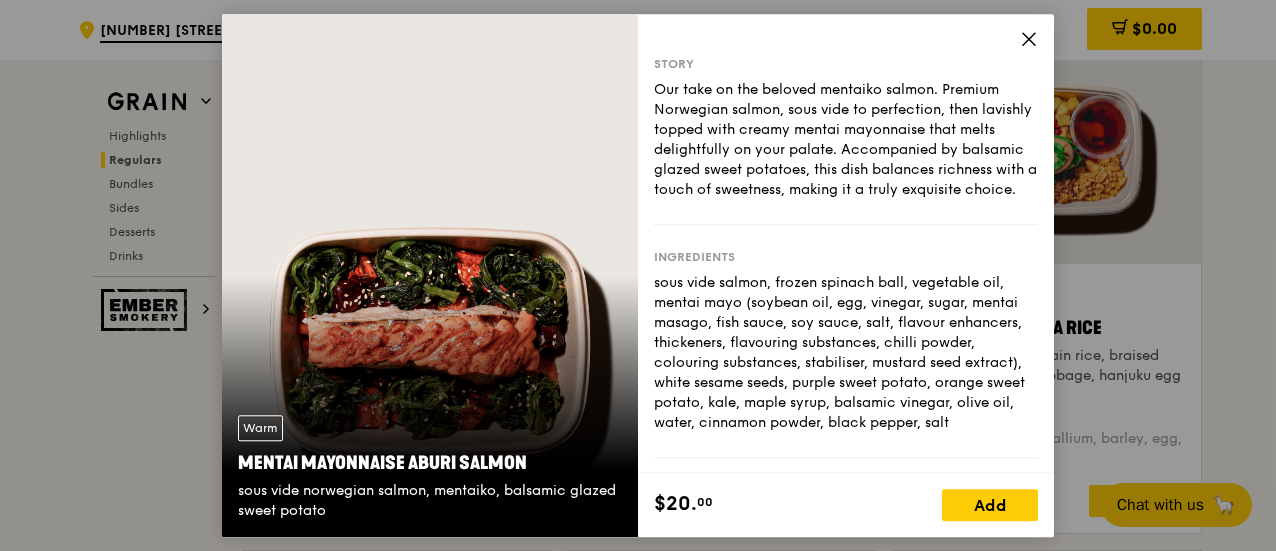 scroll, scrollTop: 100, scrollLeft: 0, axis: vertical 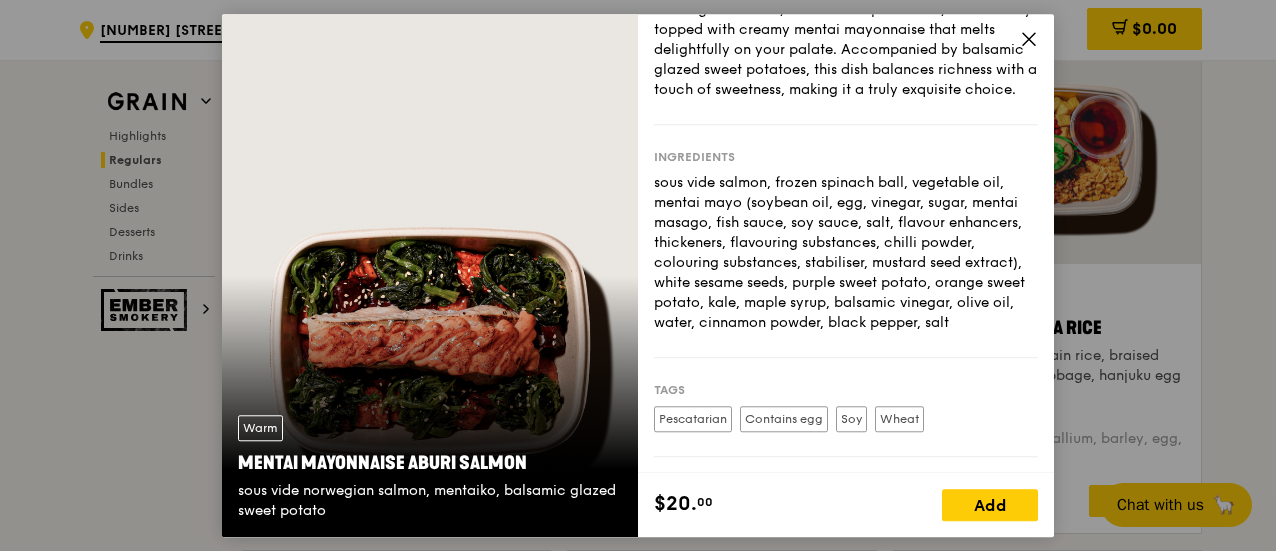 click 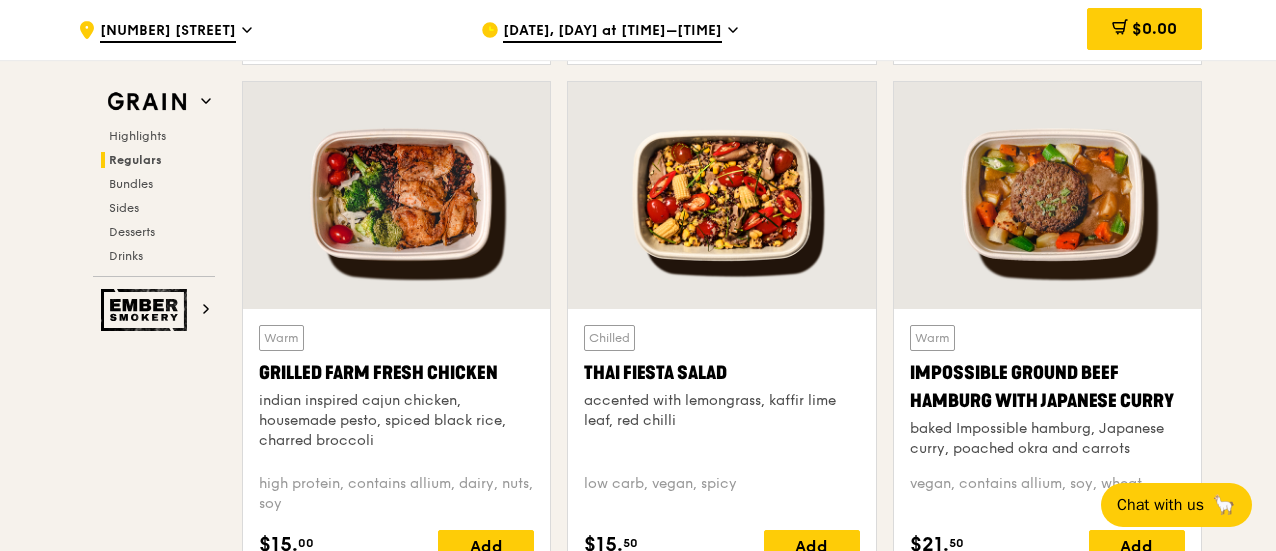 scroll, scrollTop: 2293, scrollLeft: 0, axis: vertical 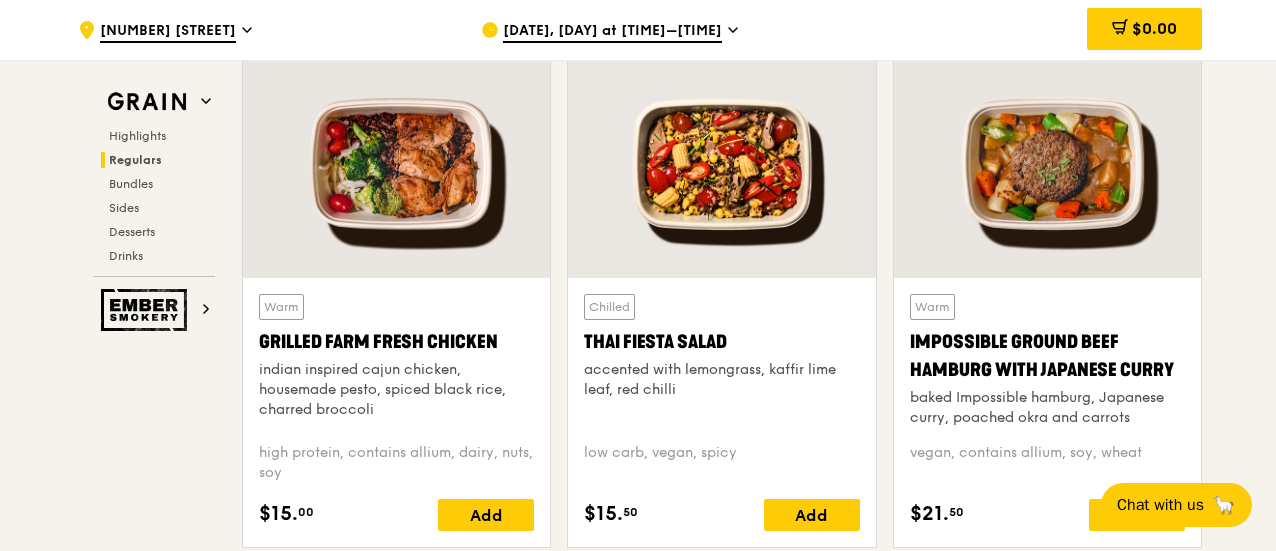 click at bounding box center (721, 164) 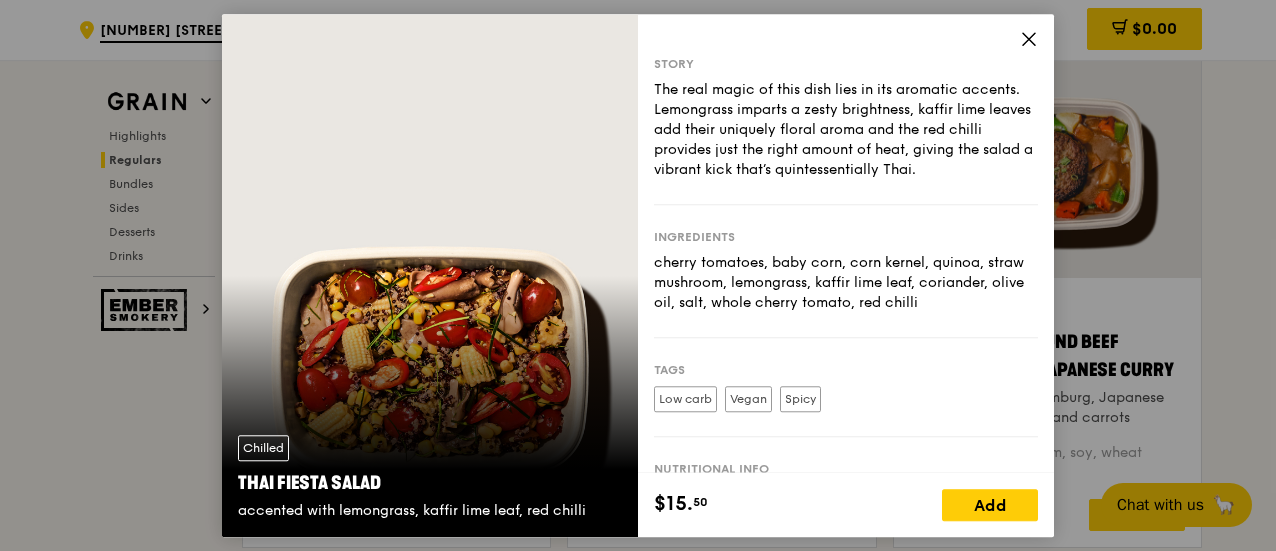 click 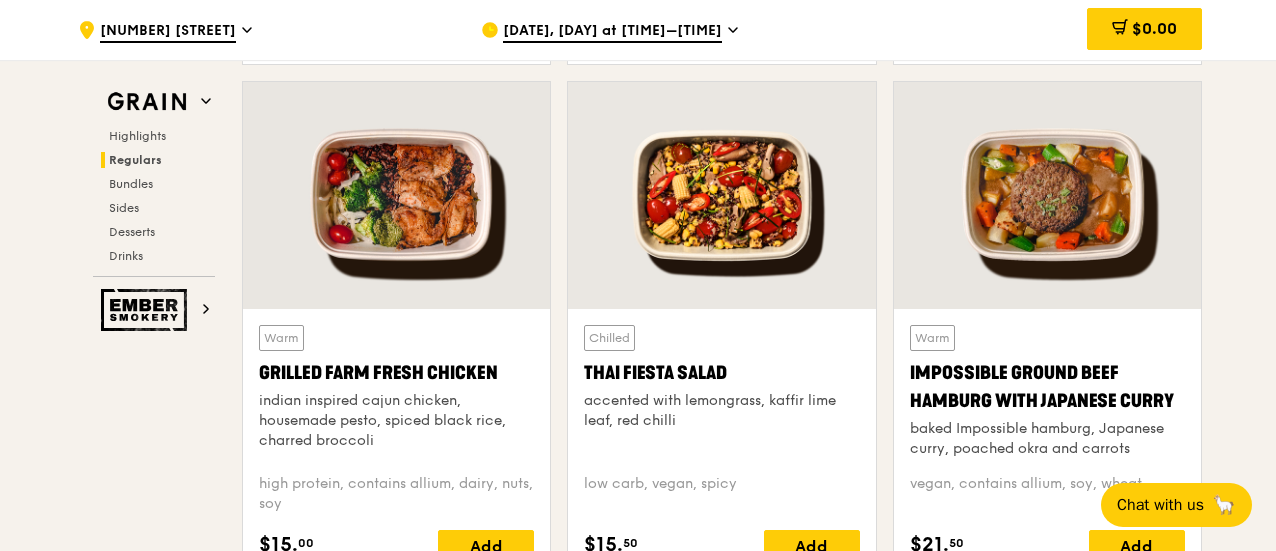 scroll, scrollTop: 2293, scrollLeft: 0, axis: vertical 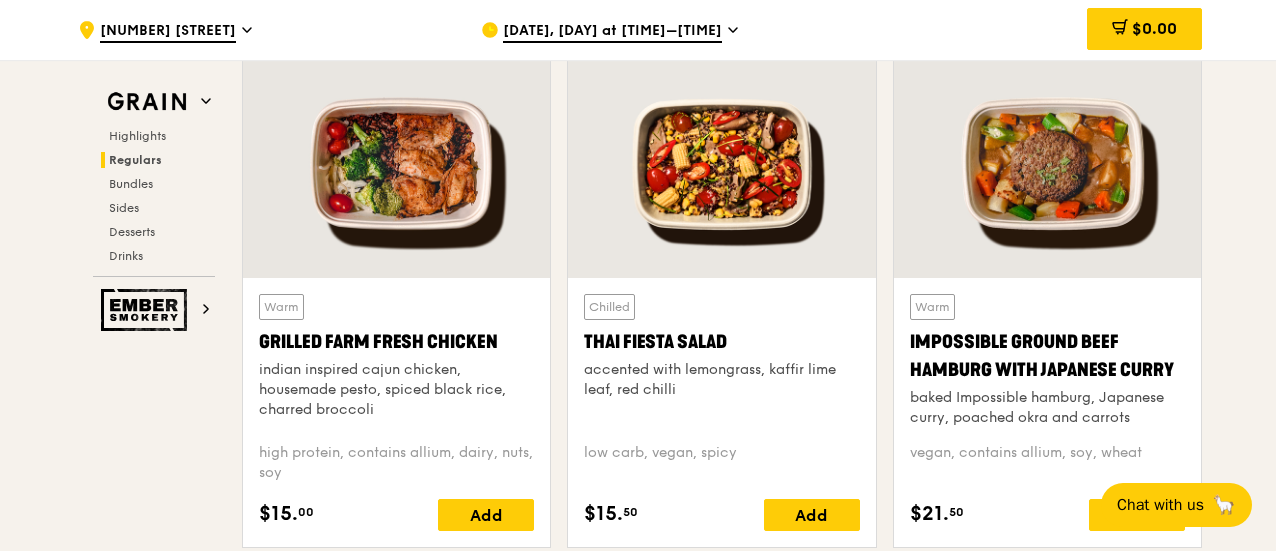 click at bounding box center [396, 164] 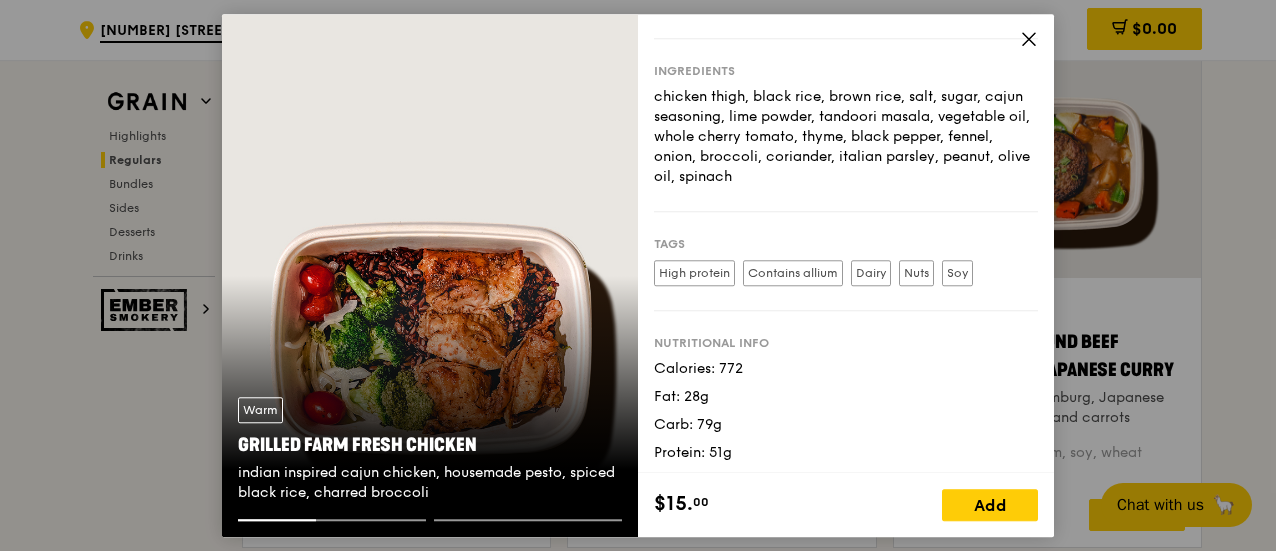 scroll, scrollTop: 209, scrollLeft: 0, axis: vertical 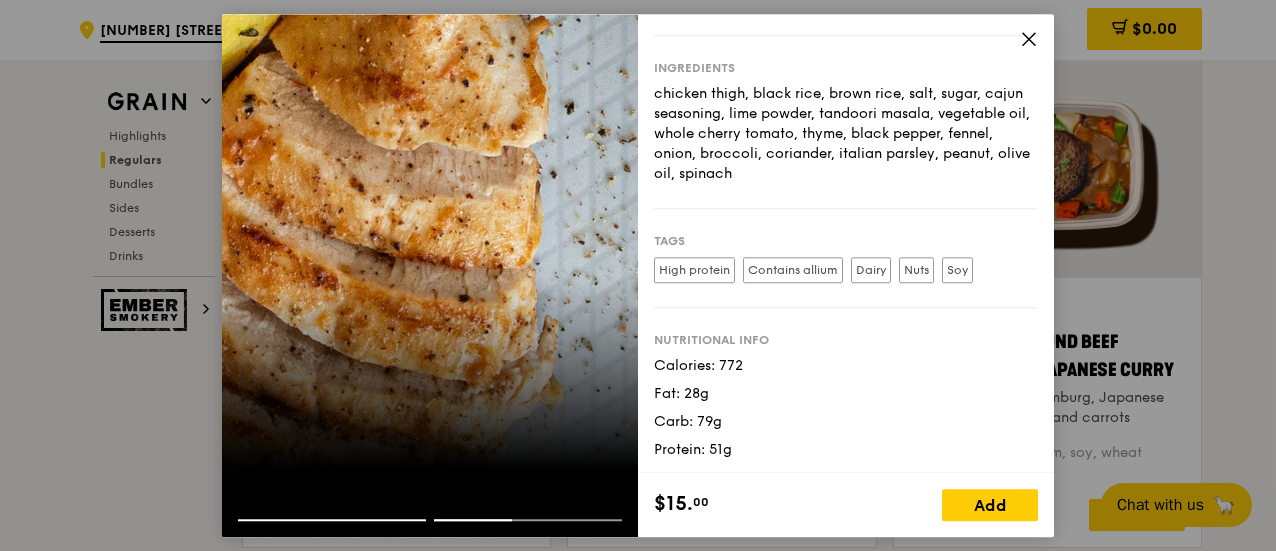 click 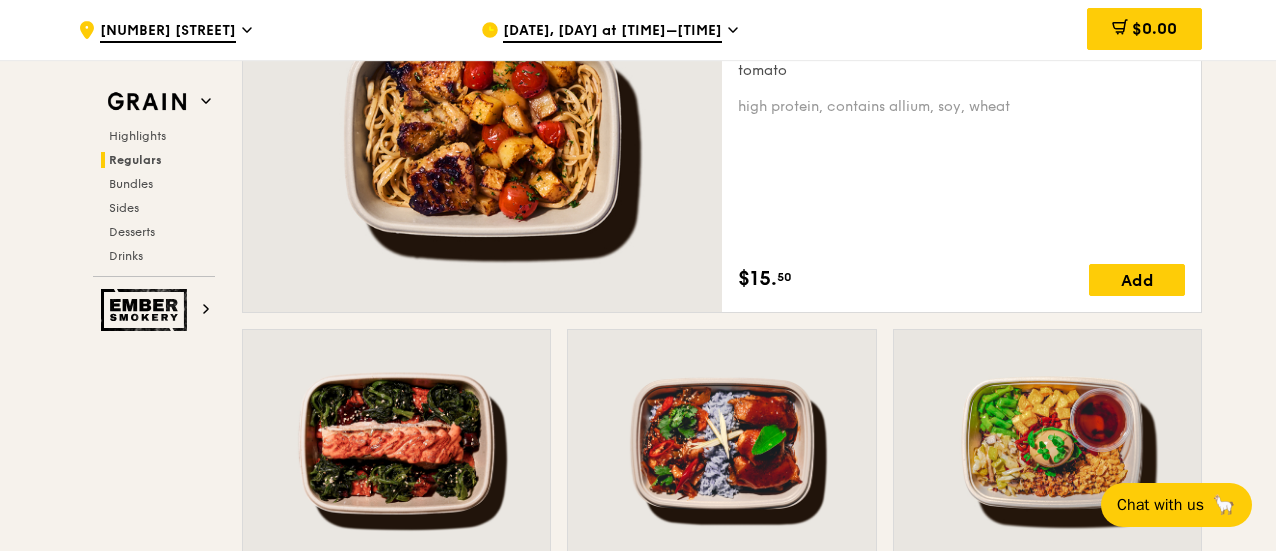 scroll, scrollTop: 1493, scrollLeft: 0, axis: vertical 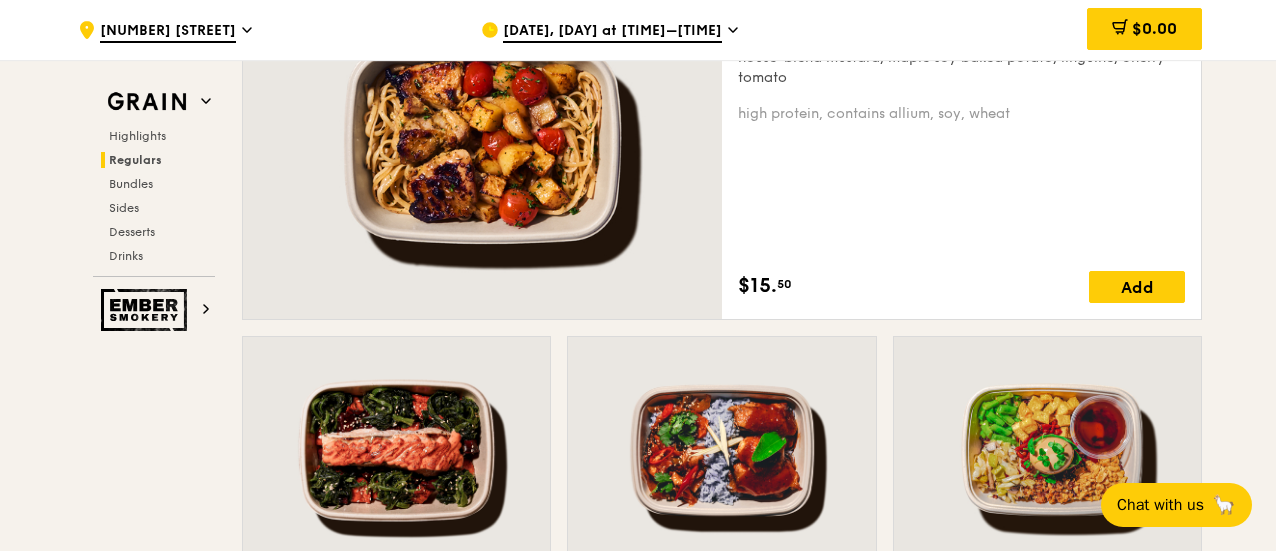 click at bounding box center [482, 142] 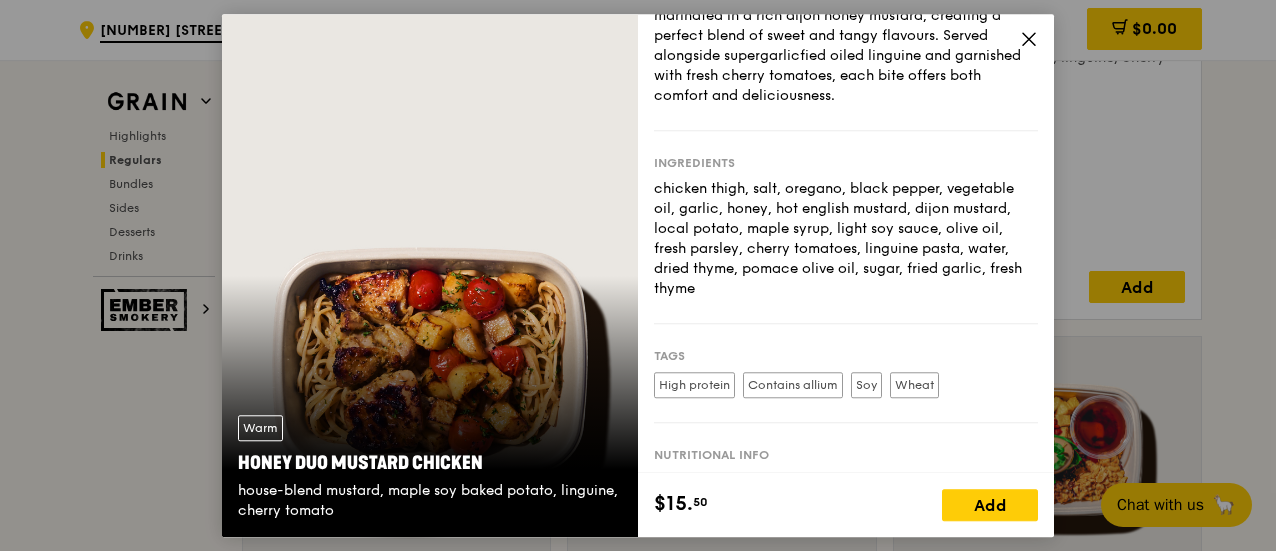 scroll, scrollTop: 10, scrollLeft: 0, axis: vertical 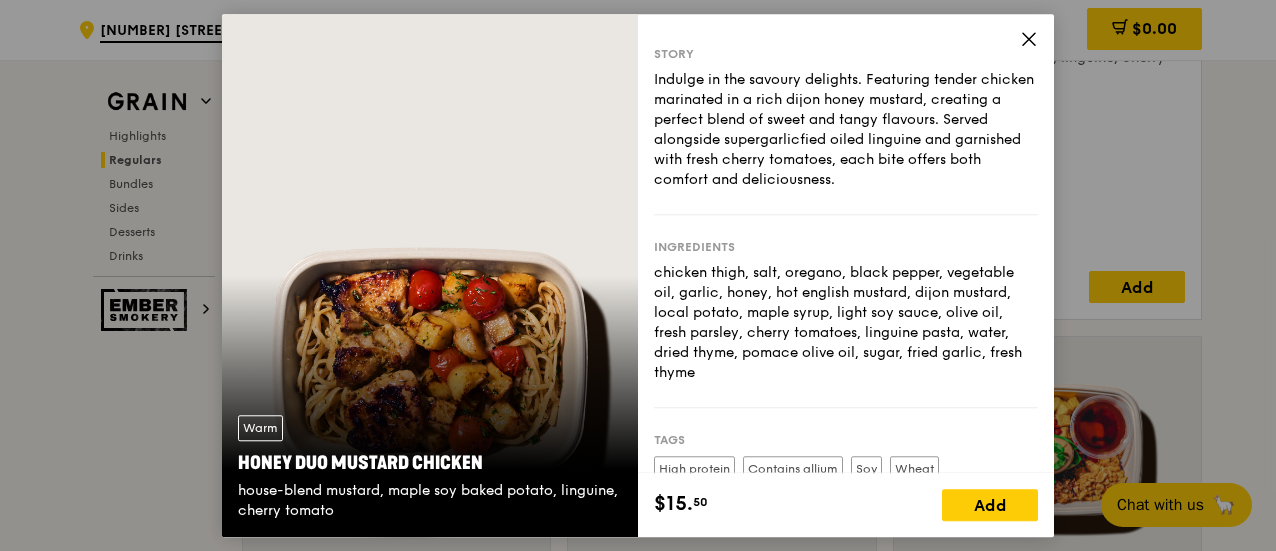 click 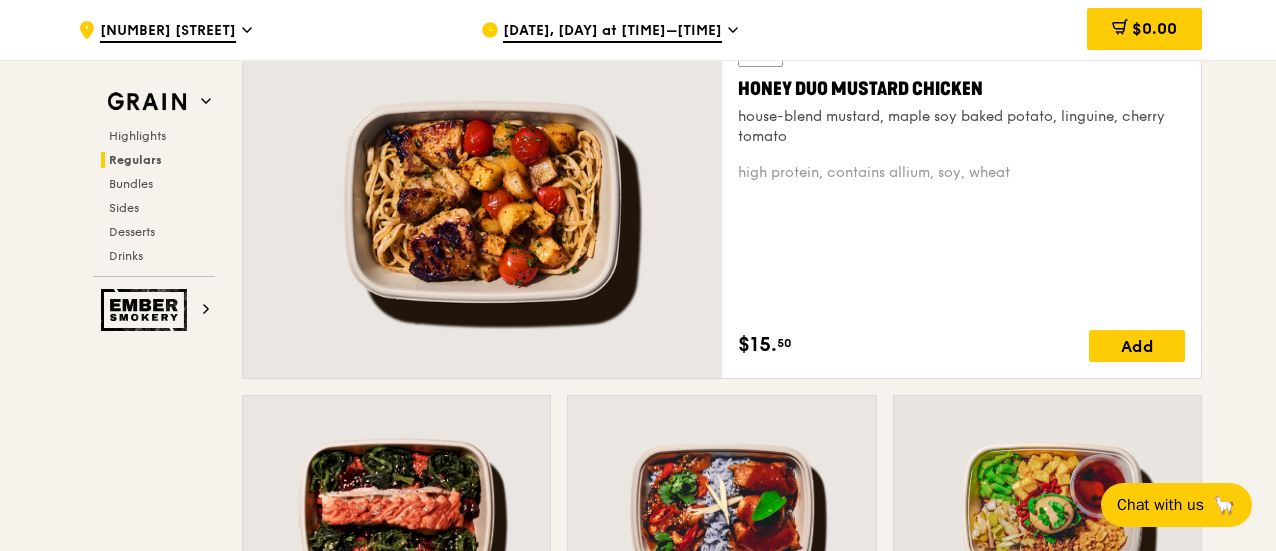 scroll, scrollTop: 1393, scrollLeft: 0, axis: vertical 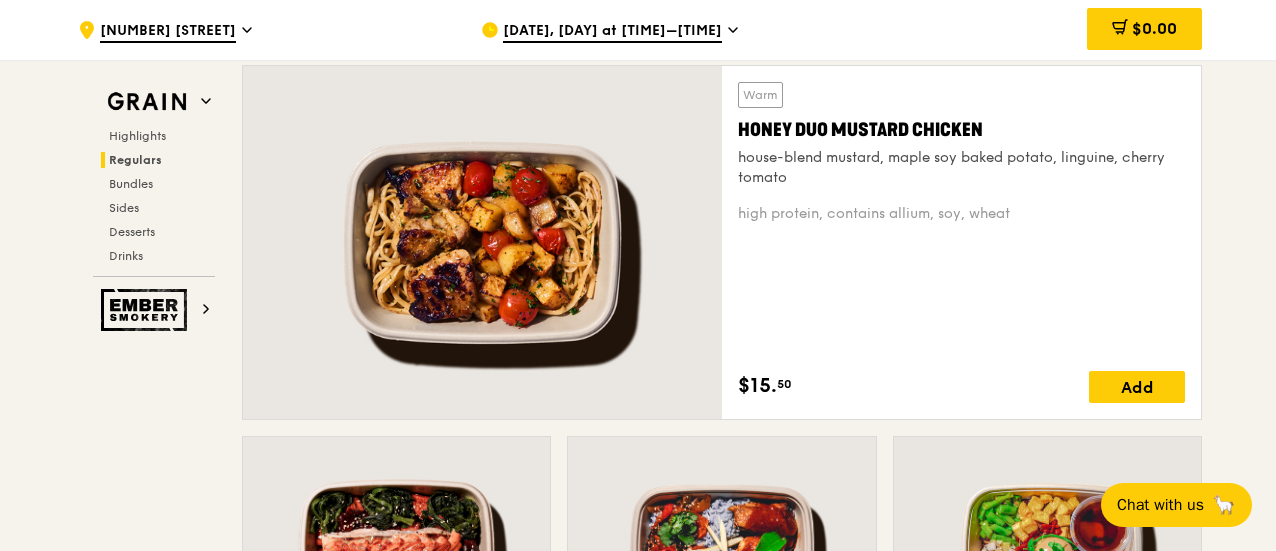 click on "Honey Duo Mustard Chicken" at bounding box center [961, 130] 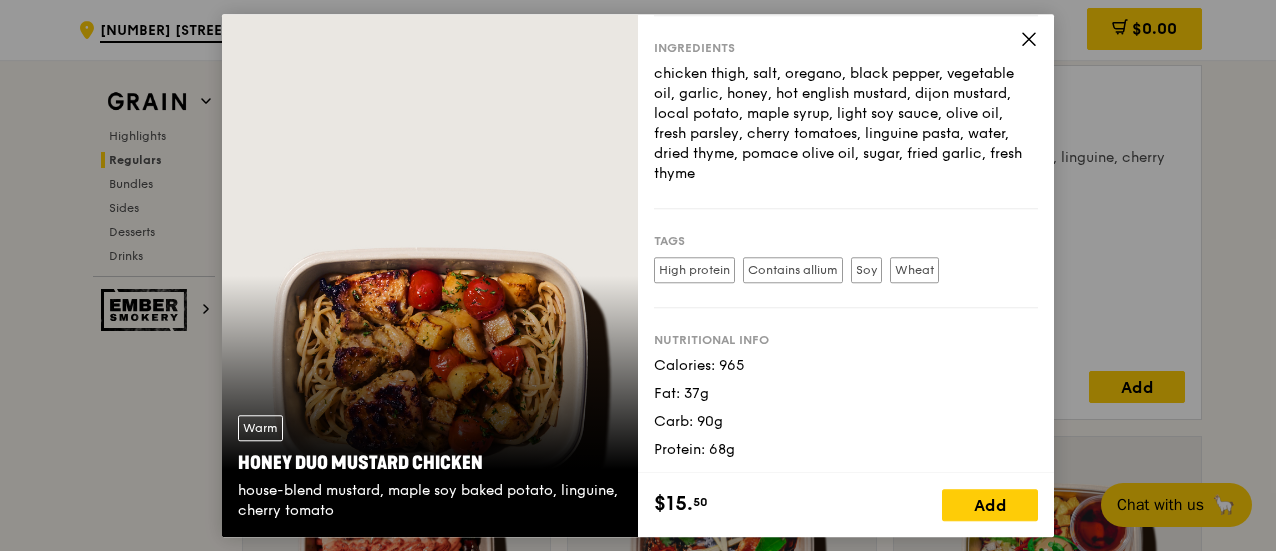 scroll, scrollTop: 0, scrollLeft: 0, axis: both 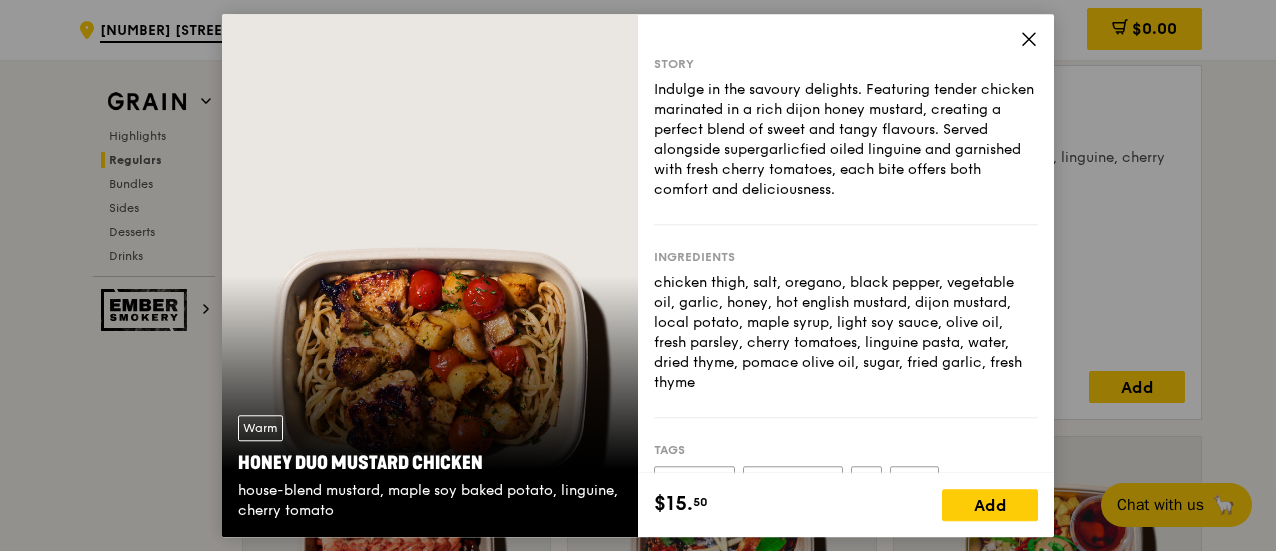 drag, startPoint x: 479, startPoint y: 461, endPoint x: 242, endPoint y: 459, distance: 237.00844 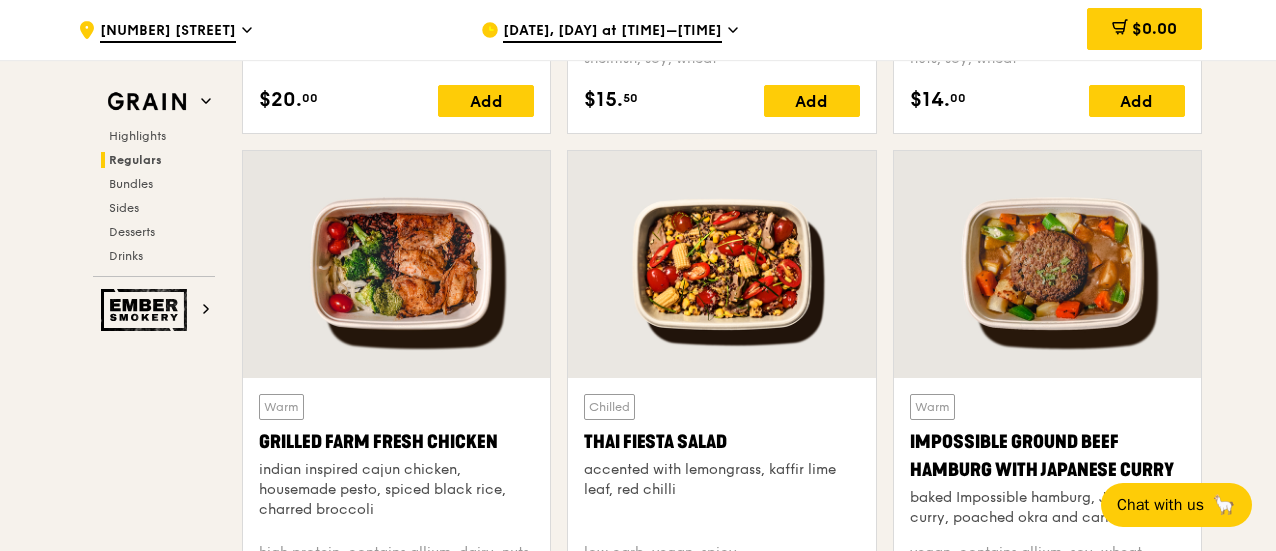 scroll, scrollTop: 2293, scrollLeft: 0, axis: vertical 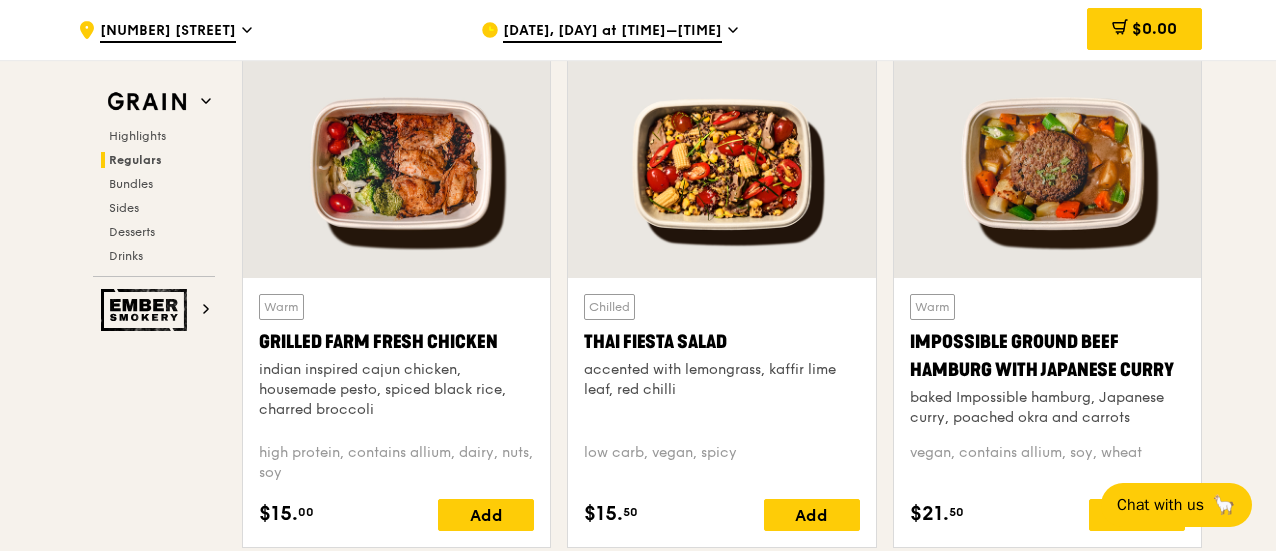 click at bounding box center [396, 164] 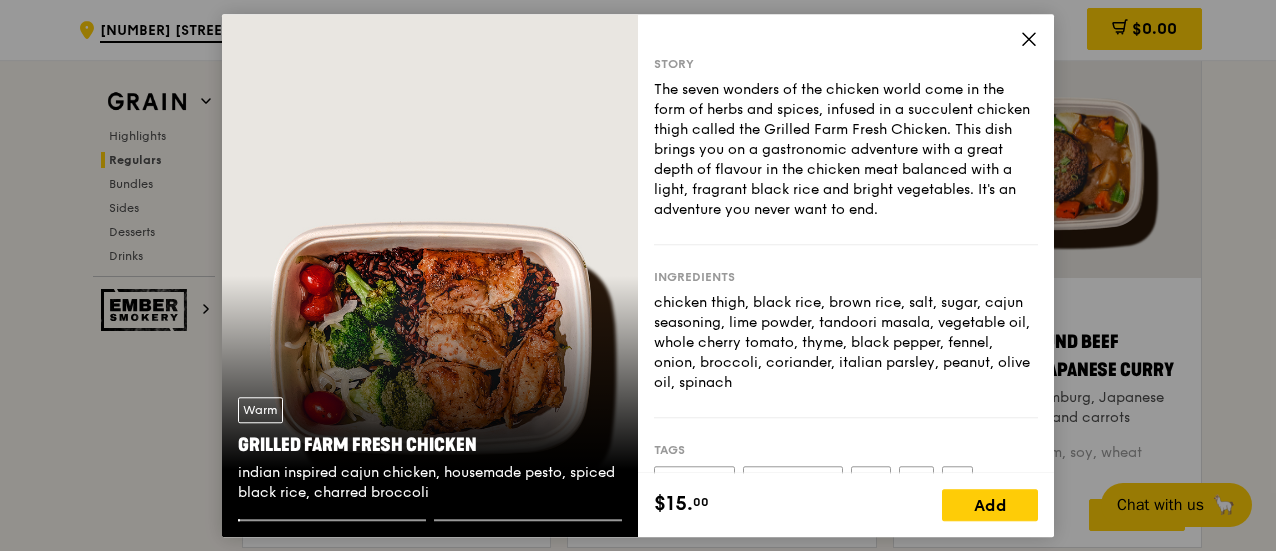 click on "Grilled Farm Fresh Chicken" at bounding box center (430, 445) 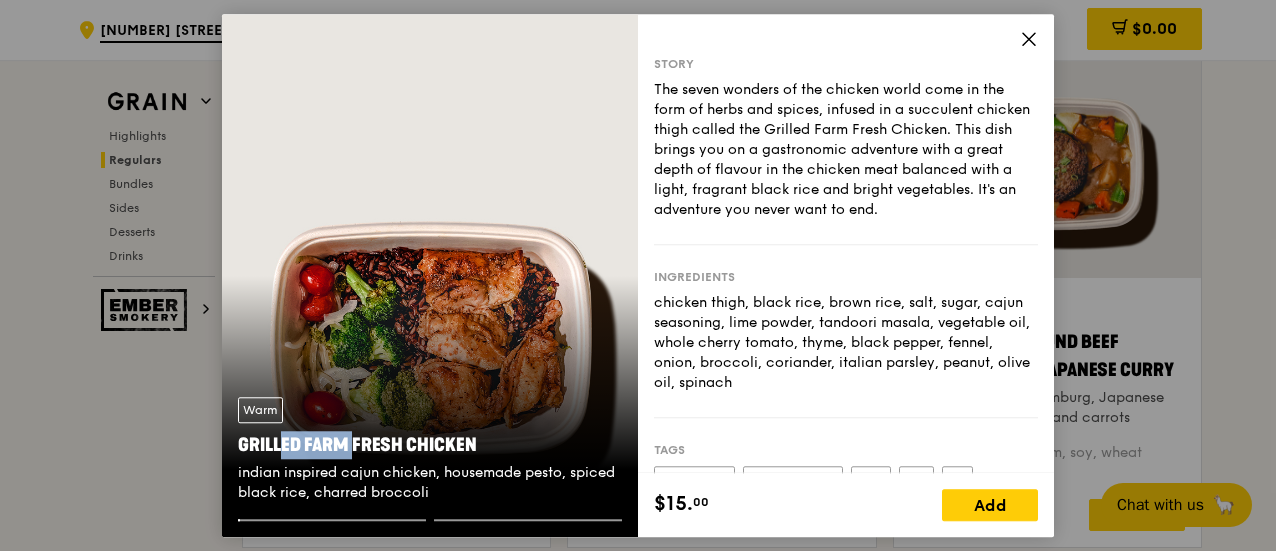 click on "Grilled Farm Fresh Chicken" at bounding box center (430, 445) 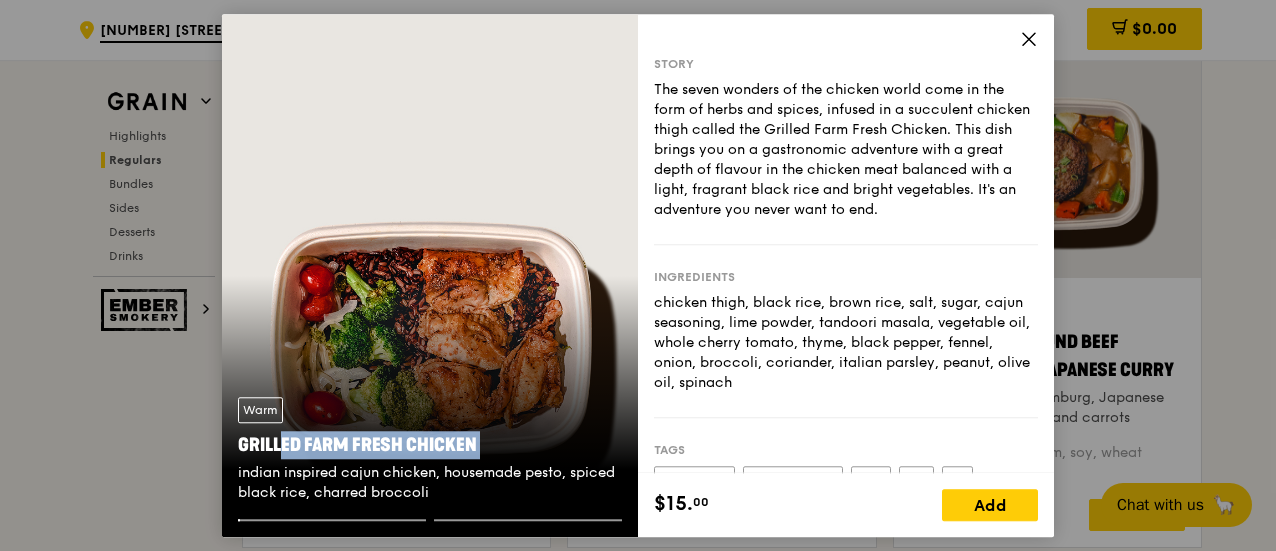 click on "Grilled Farm Fresh Chicken" at bounding box center (430, 445) 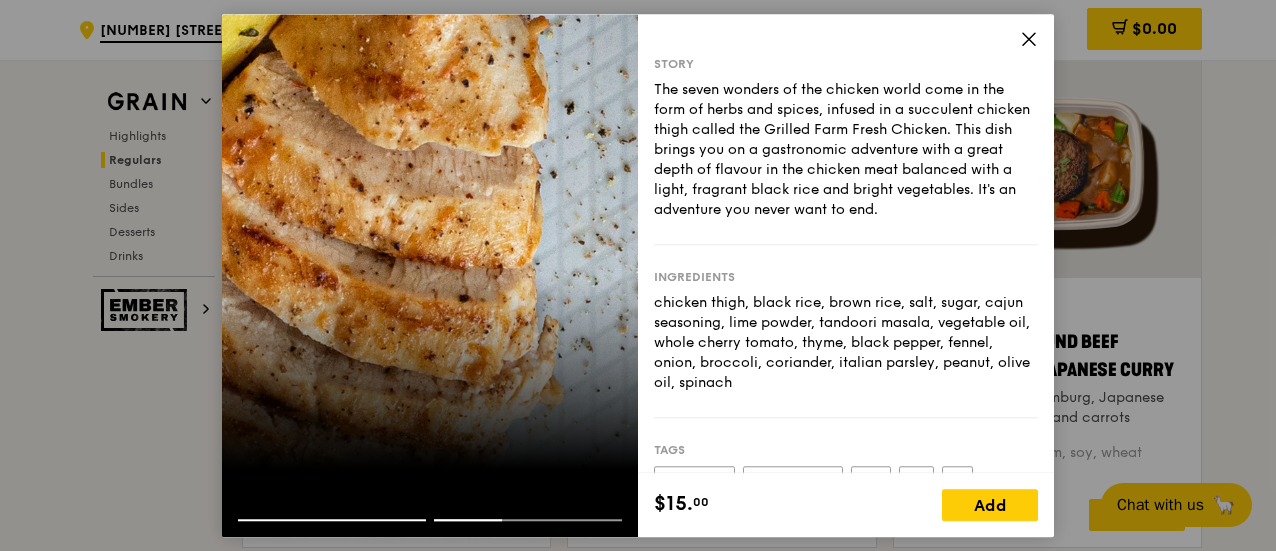 click 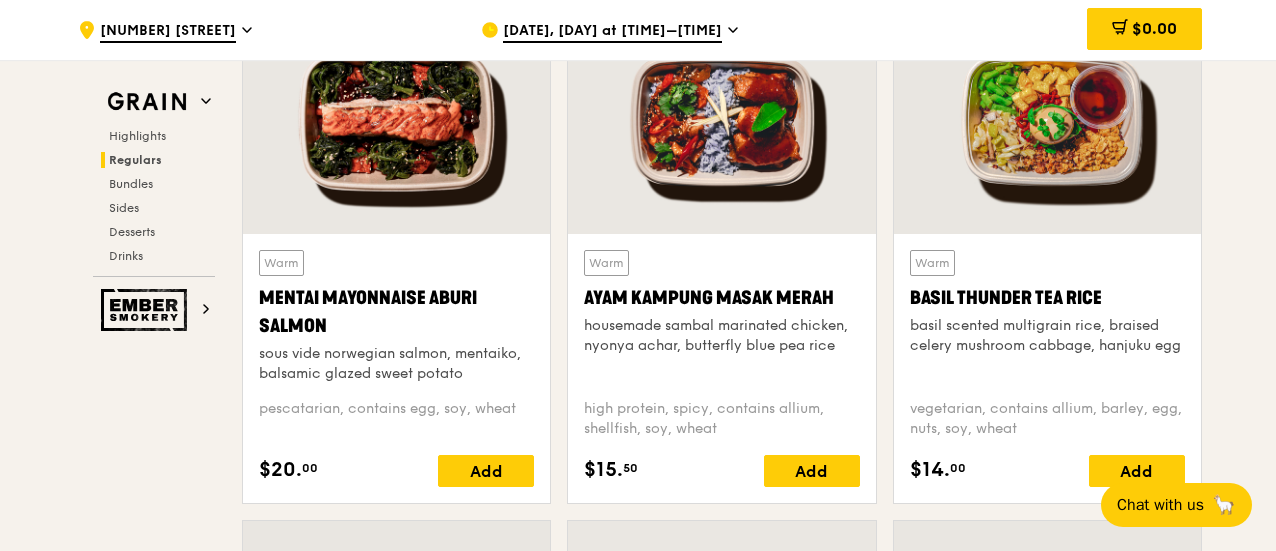 scroll, scrollTop: 1793, scrollLeft: 0, axis: vertical 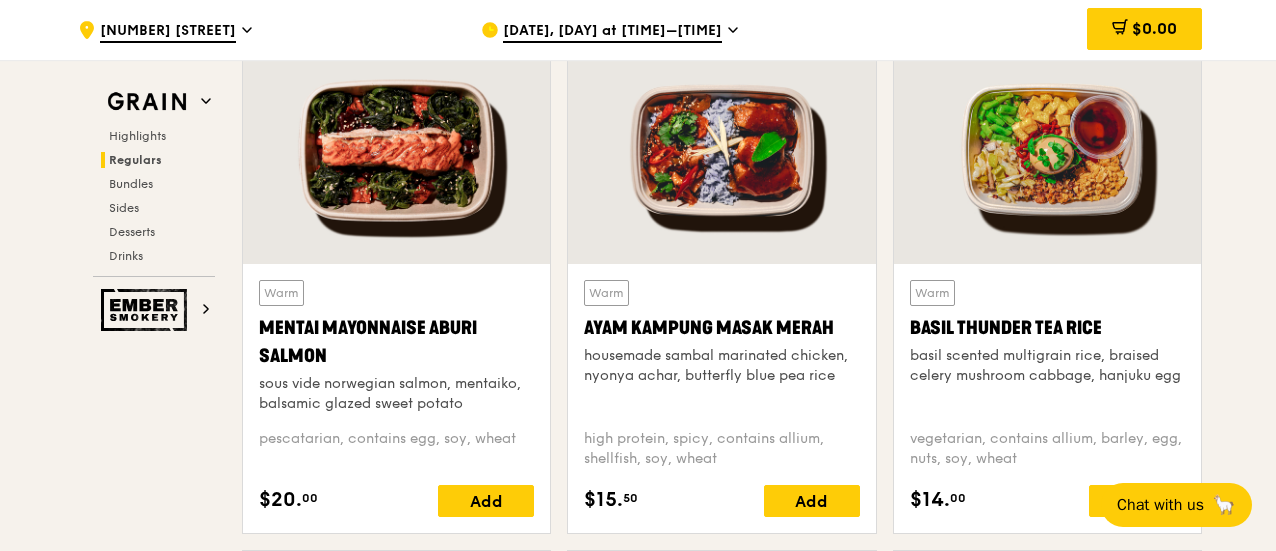 click at bounding box center [1047, 150] 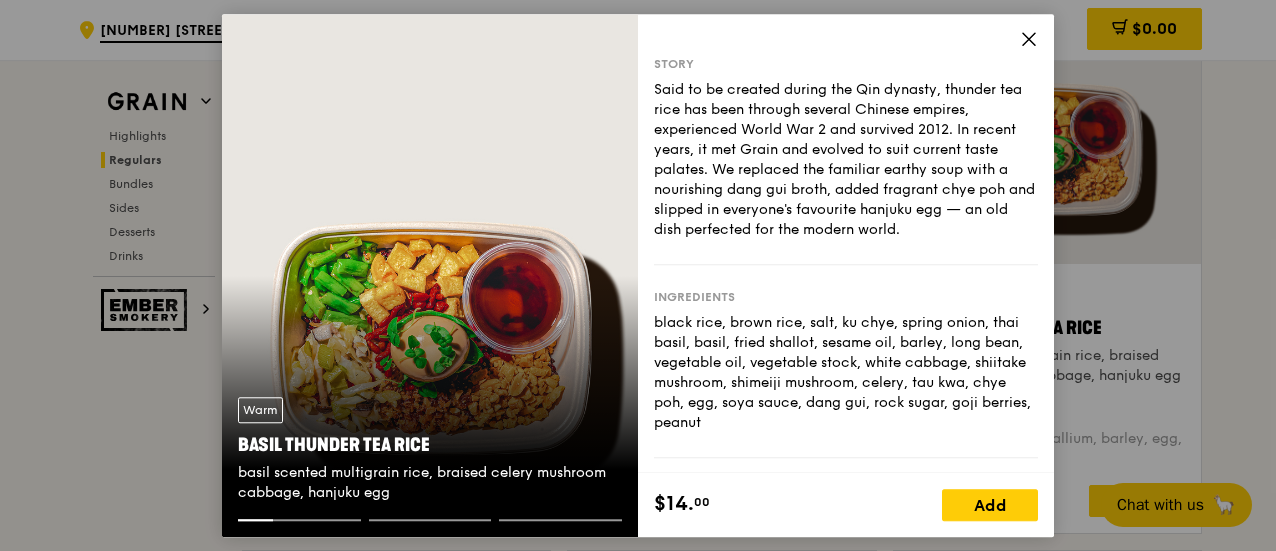 drag, startPoint x: 428, startPoint y: 446, endPoint x: 241, endPoint y: 447, distance: 187.00267 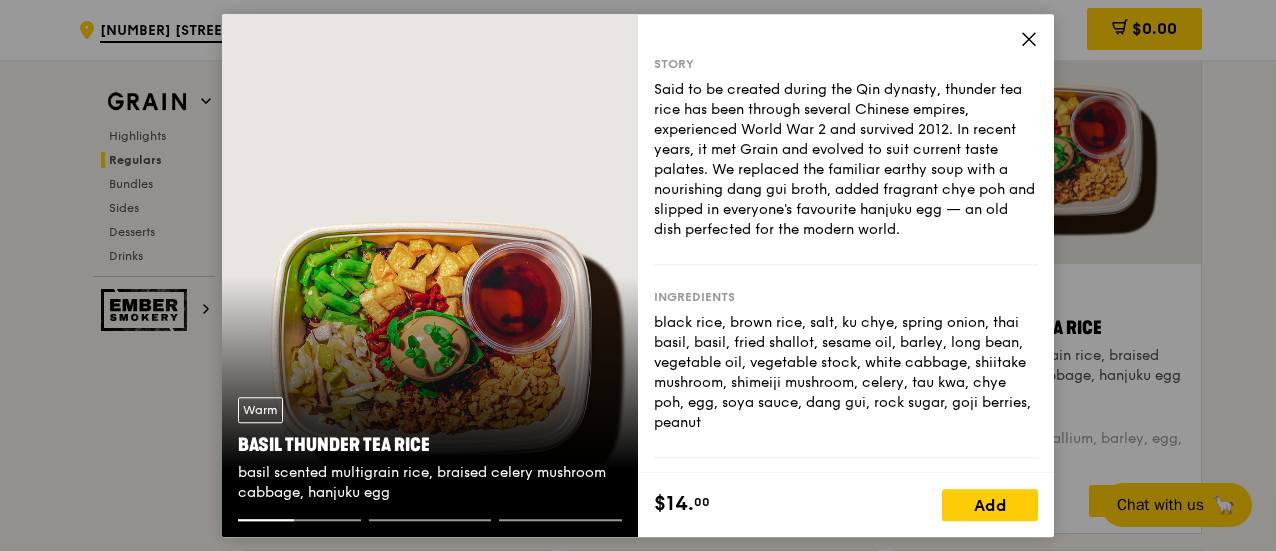 click 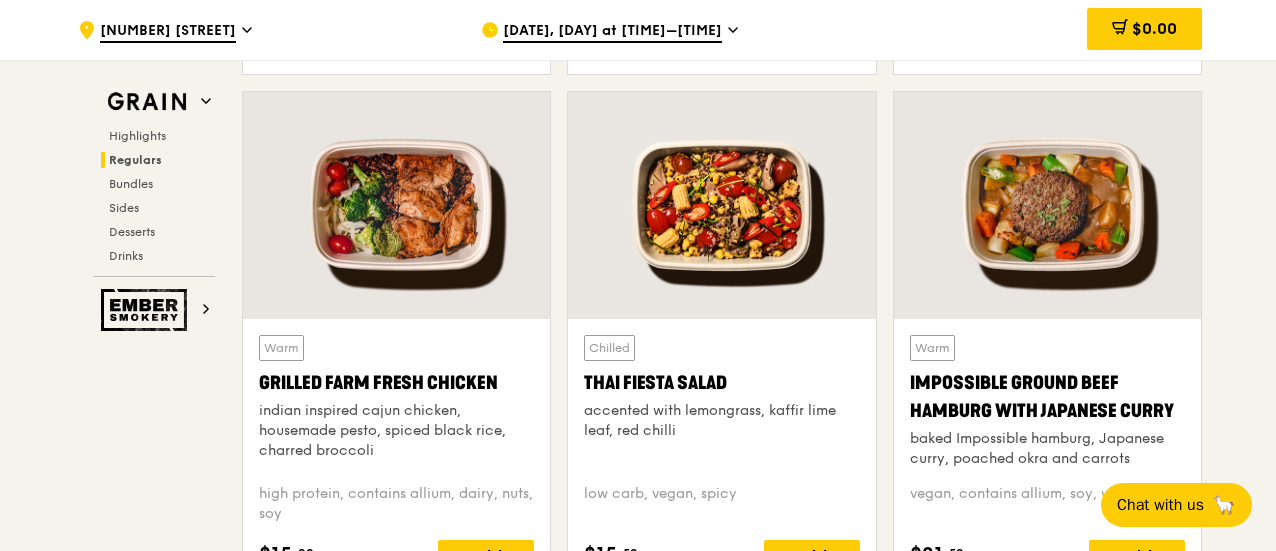 scroll, scrollTop: 2293, scrollLeft: 0, axis: vertical 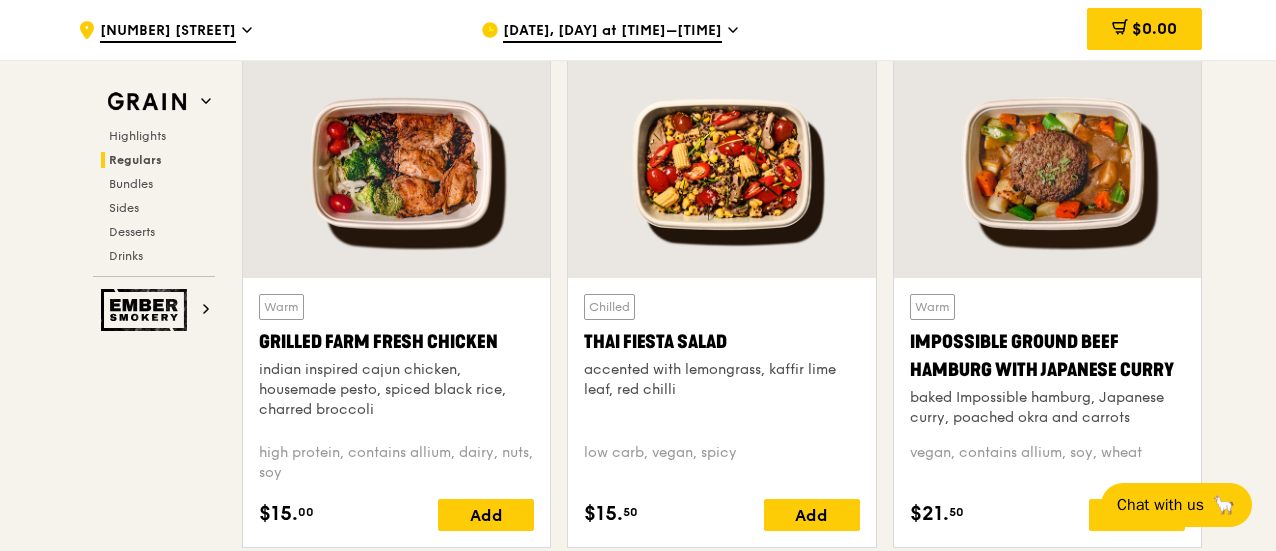 click at bounding box center [721, 164] 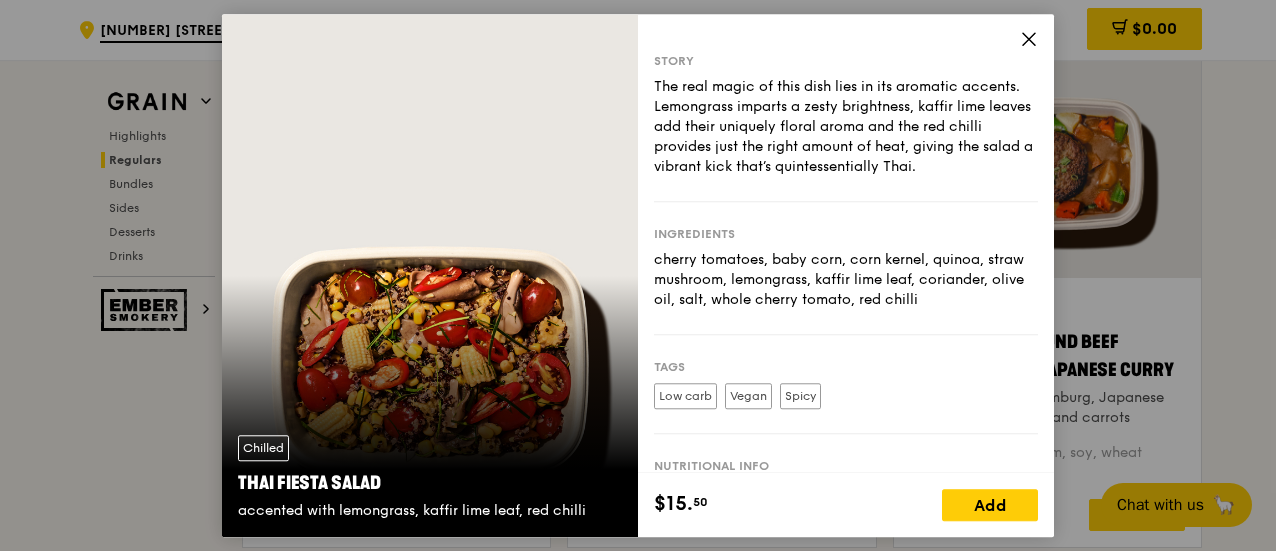 scroll, scrollTop: 0, scrollLeft: 0, axis: both 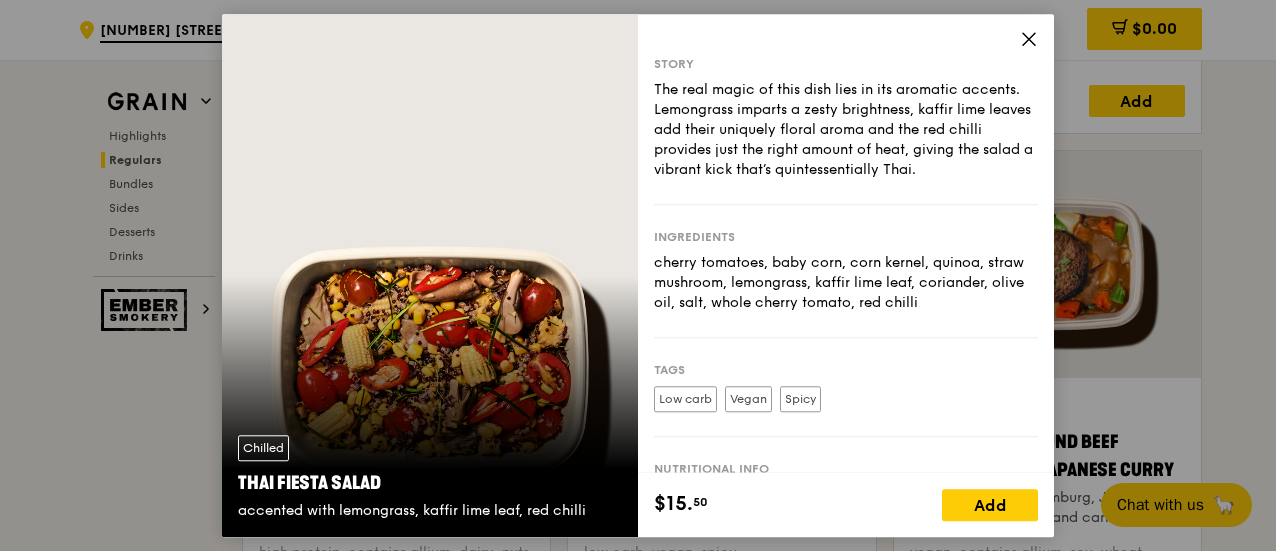 click 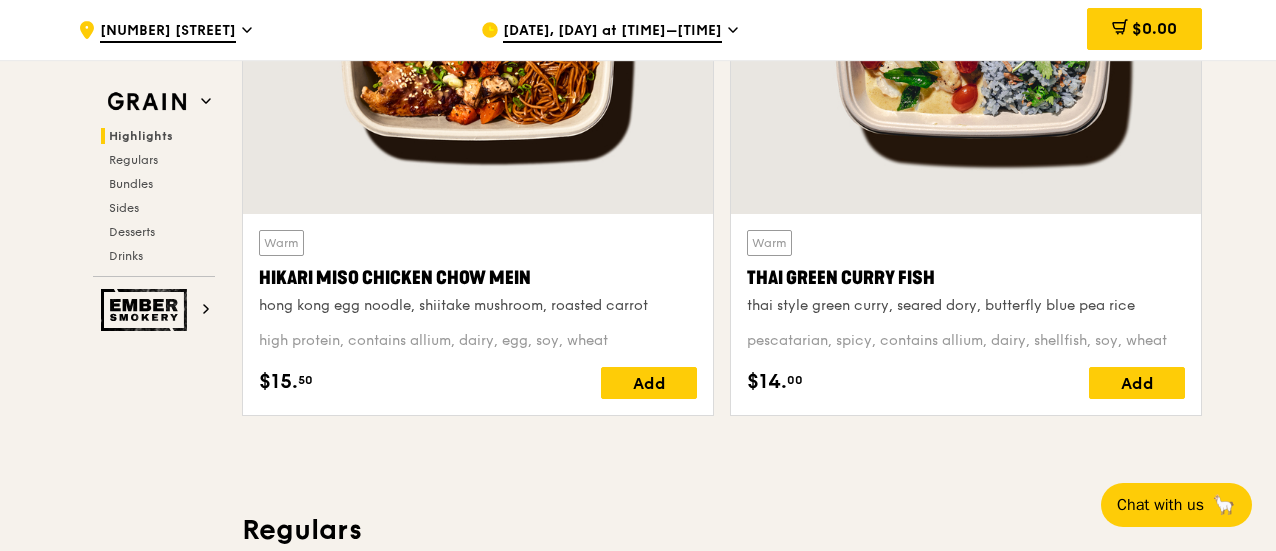 scroll, scrollTop: 893, scrollLeft: 0, axis: vertical 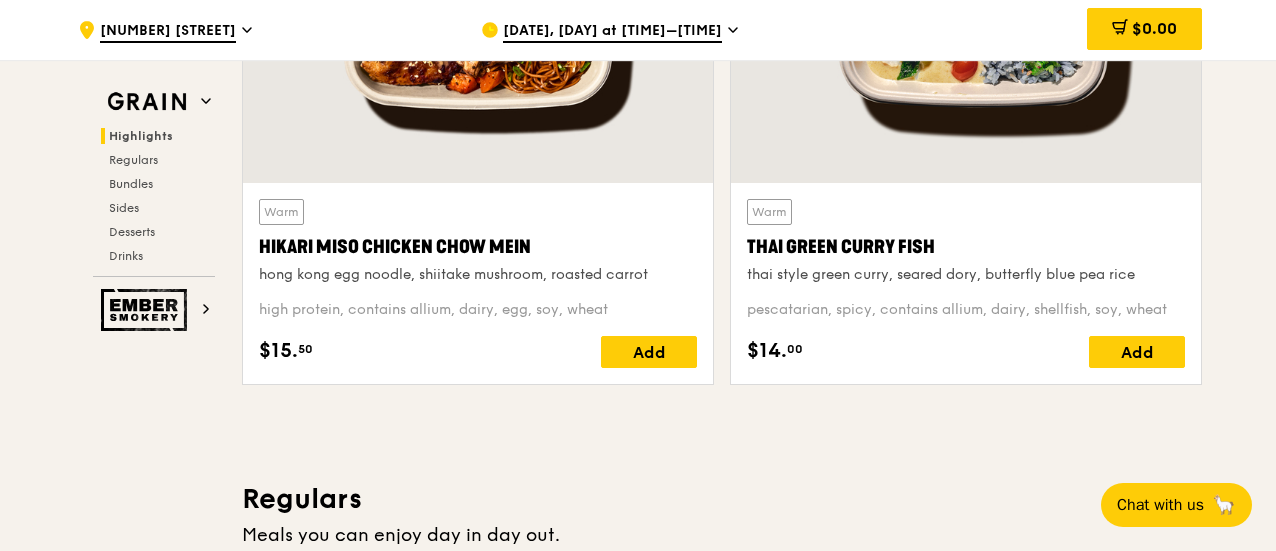 drag, startPoint x: 935, startPoint y: 247, endPoint x: 747, endPoint y: 255, distance: 188.17014 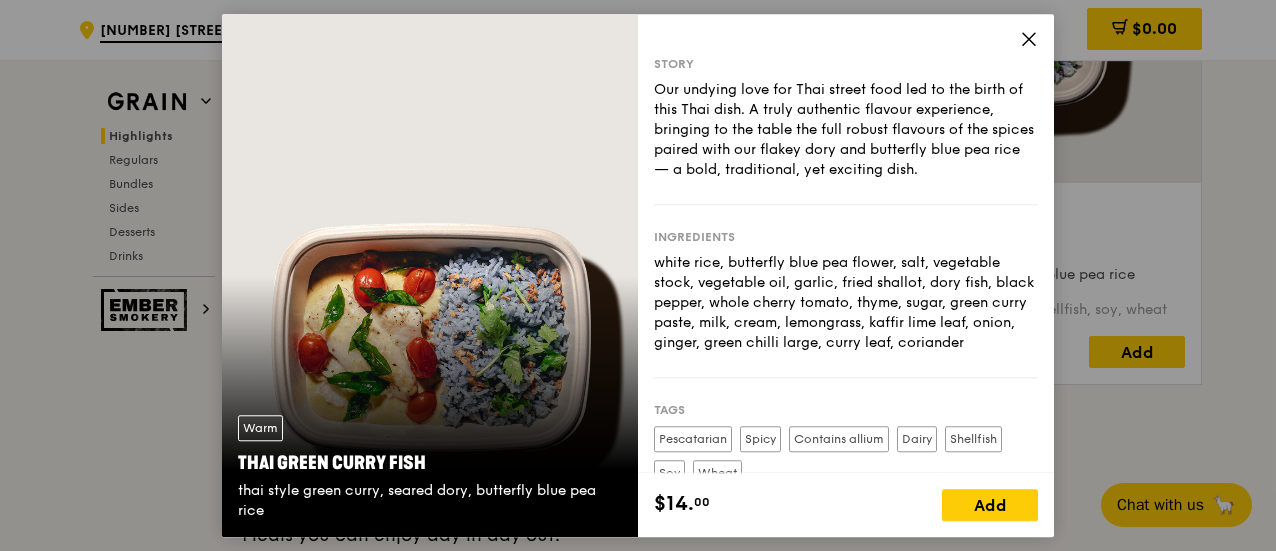 drag, startPoint x: 425, startPoint y: 465, endPoint x: 242, endPoint y: 463, distance: 183.01093 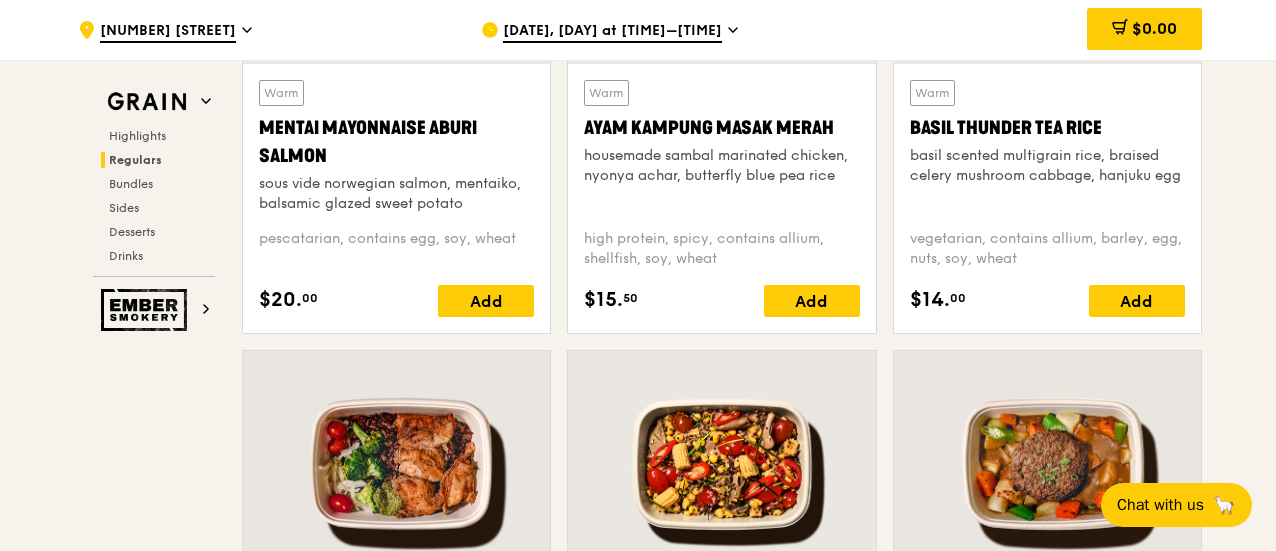 scroll, scrollTop: 1893, scrollLeft: 0, axis: vertical 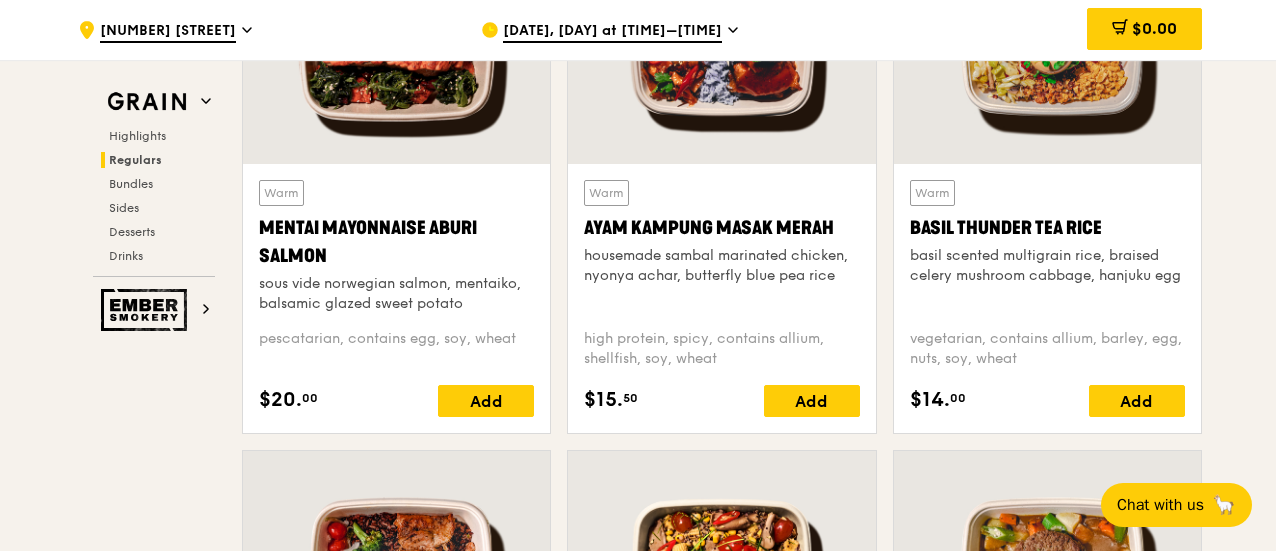 click at bounding box center [1047, 50] 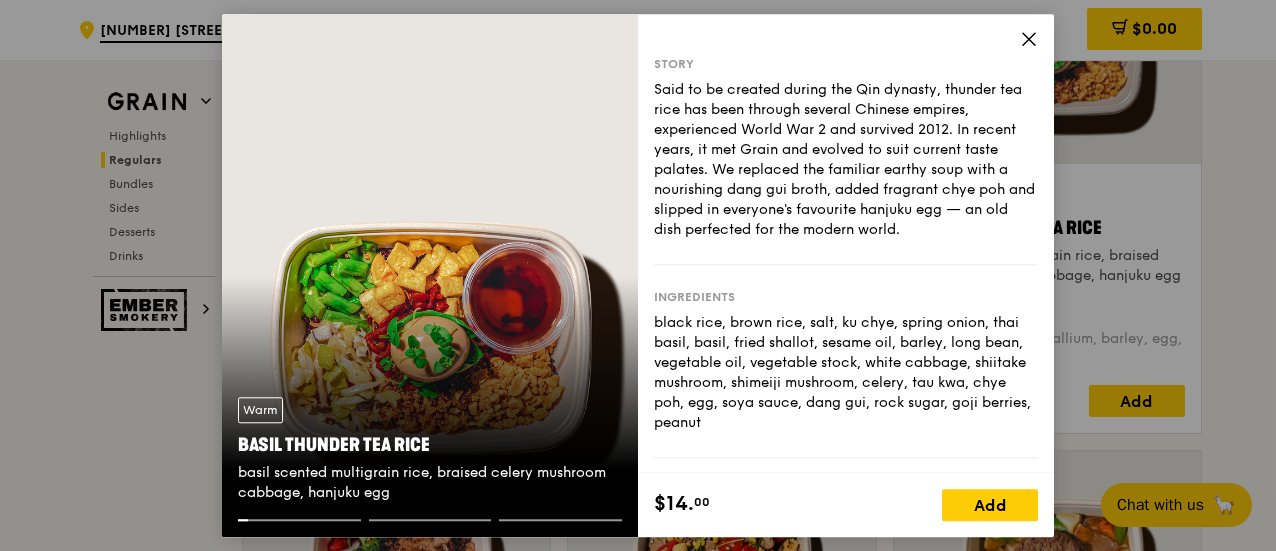 drag, startPoint x: 430, startPoint y: 445, endPoint x: 242, endPoint y: 445, distance: 188 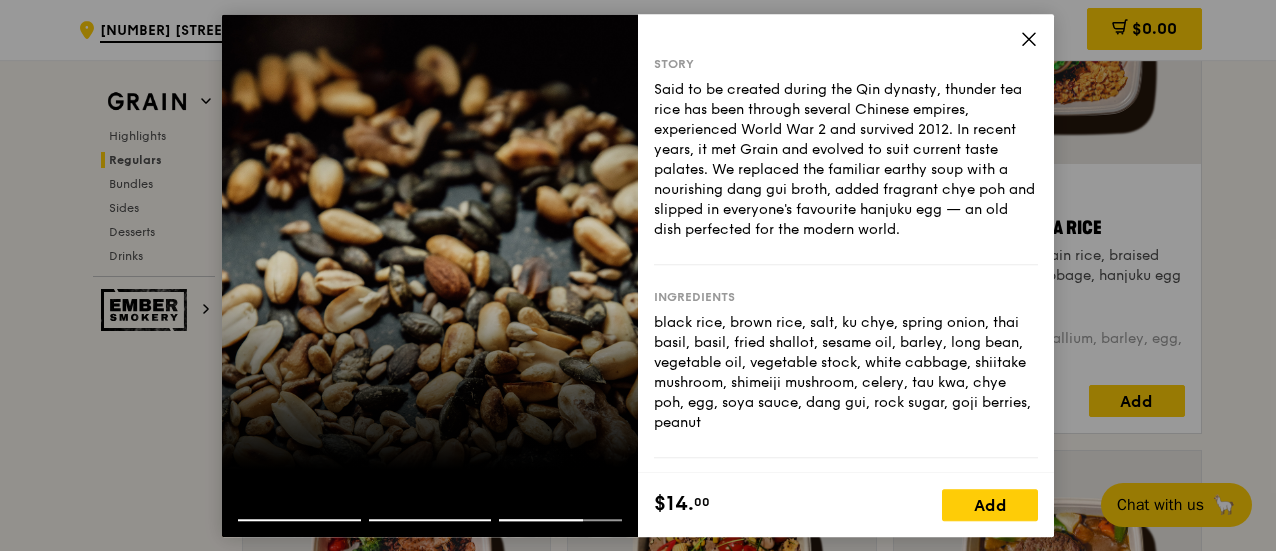click 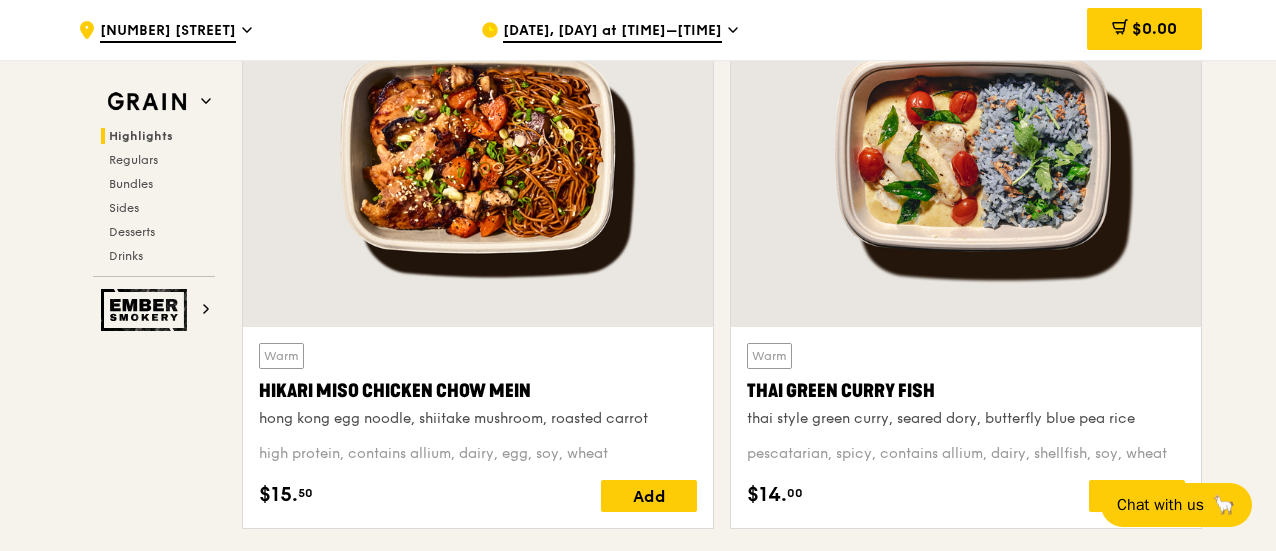 scroll, scrollTop: 793, scrollLeft: 0, axis: vertical 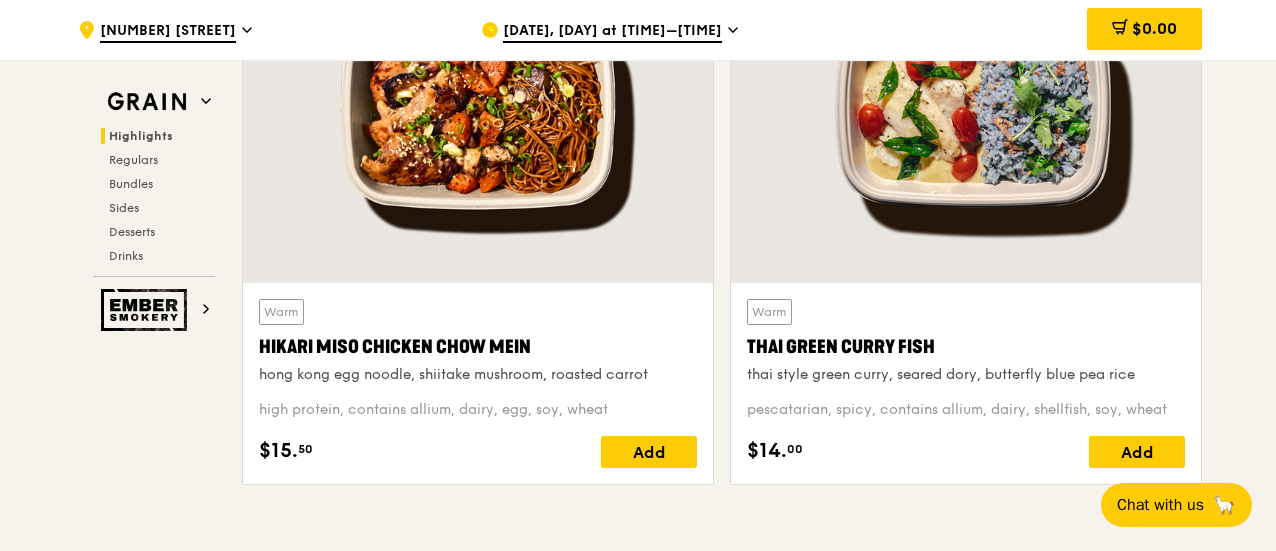 click at bounding box center (966, 109) 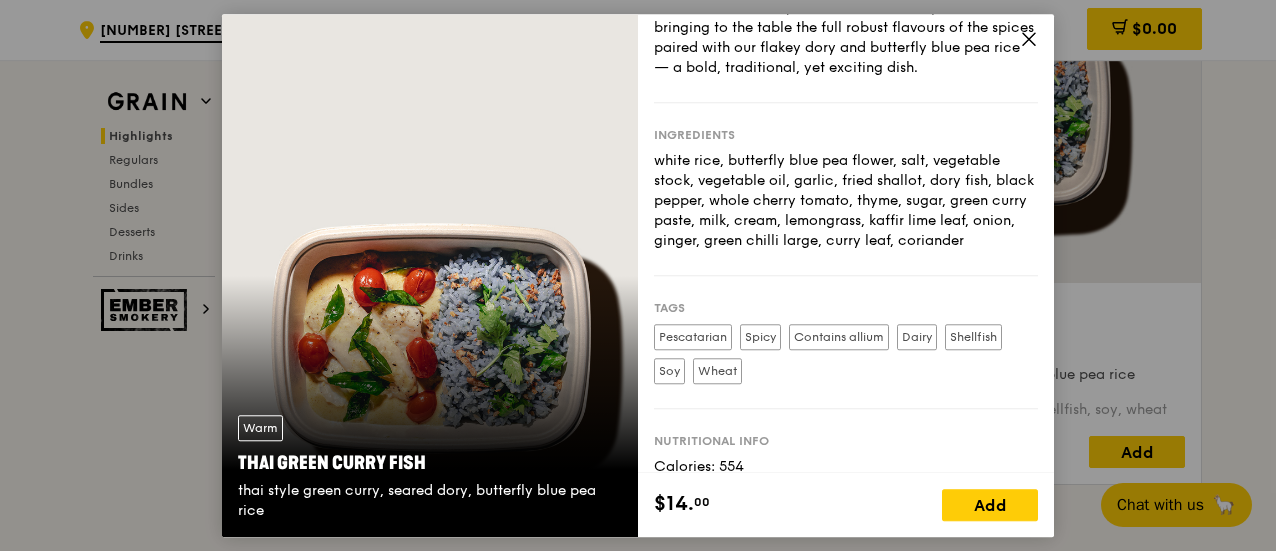 scroll, scrollTop: 0, scrollLeft: 0, axis: both 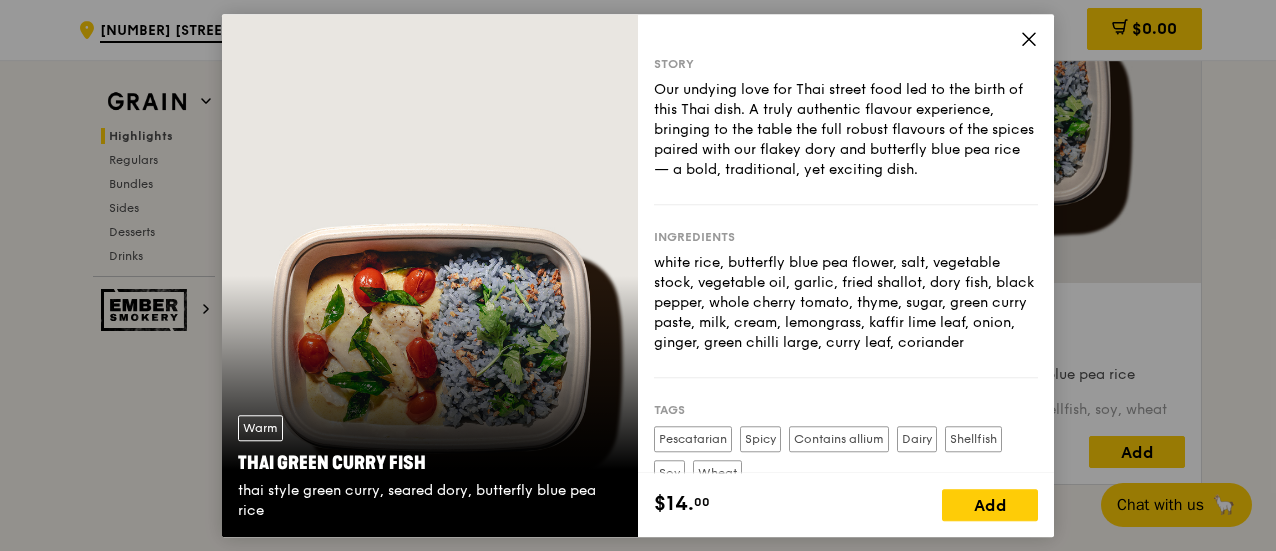 click 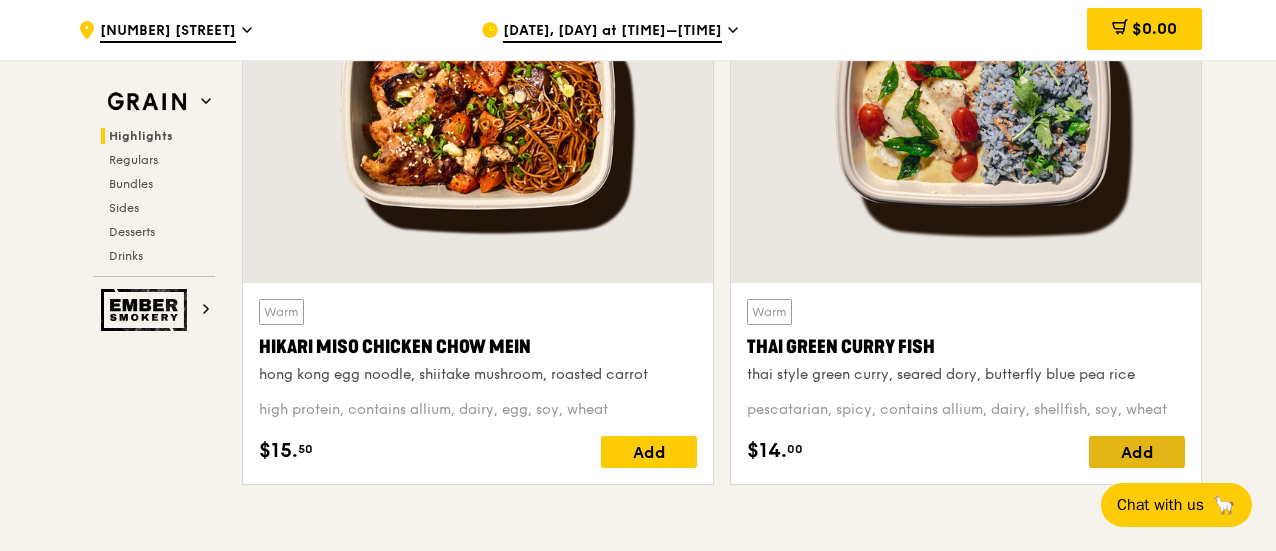 click on "Add" at bounding box center [1137, 452] 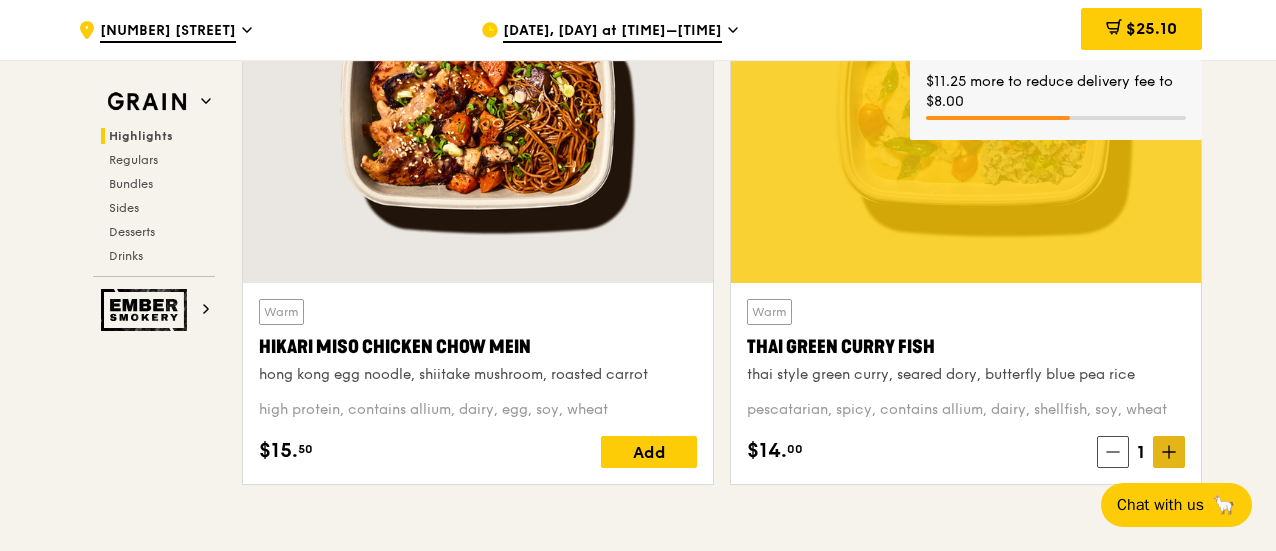 click 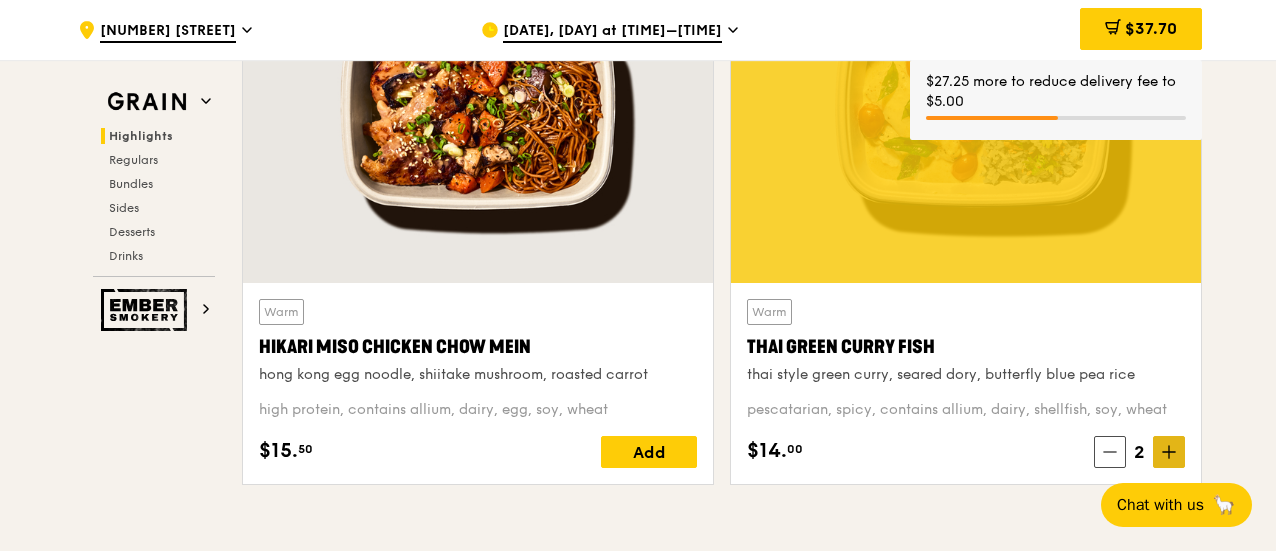 click 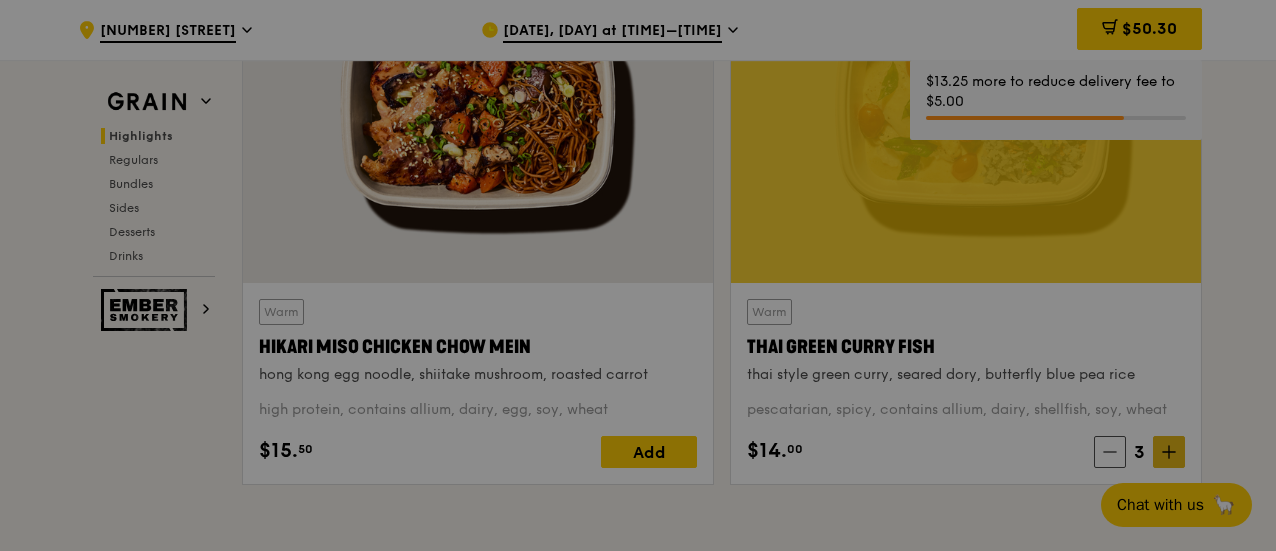 click at bounding box center [638, 275] 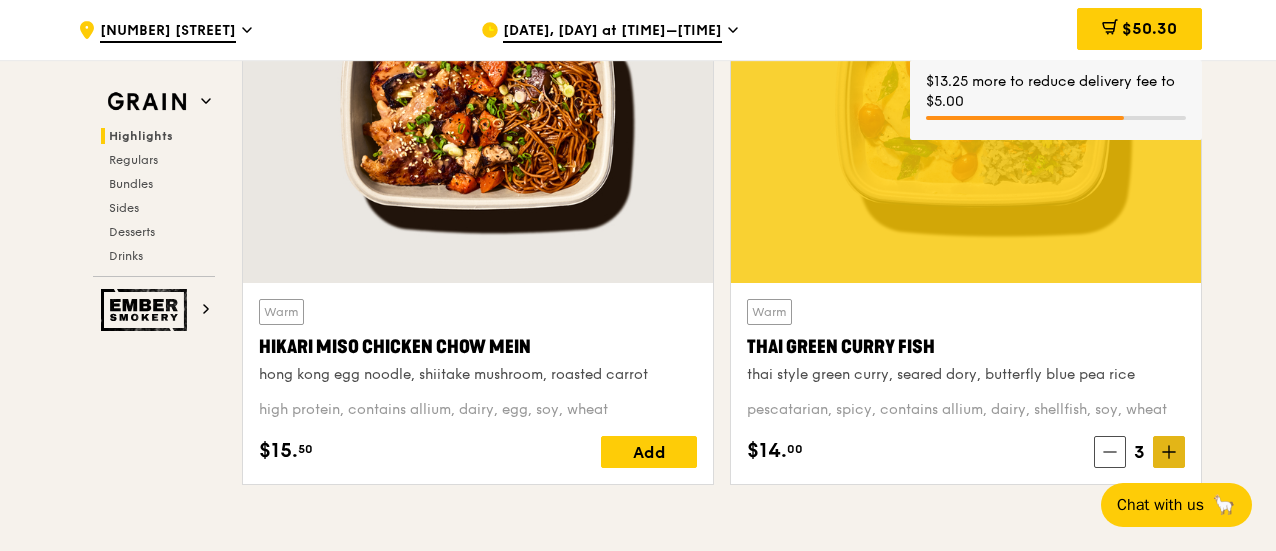 click 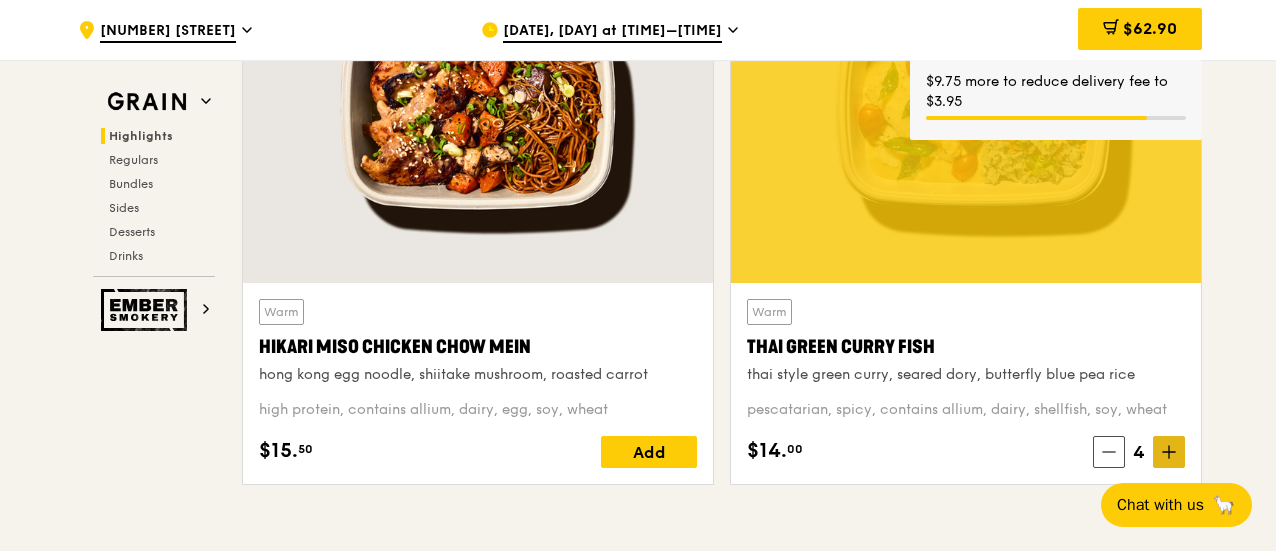 click 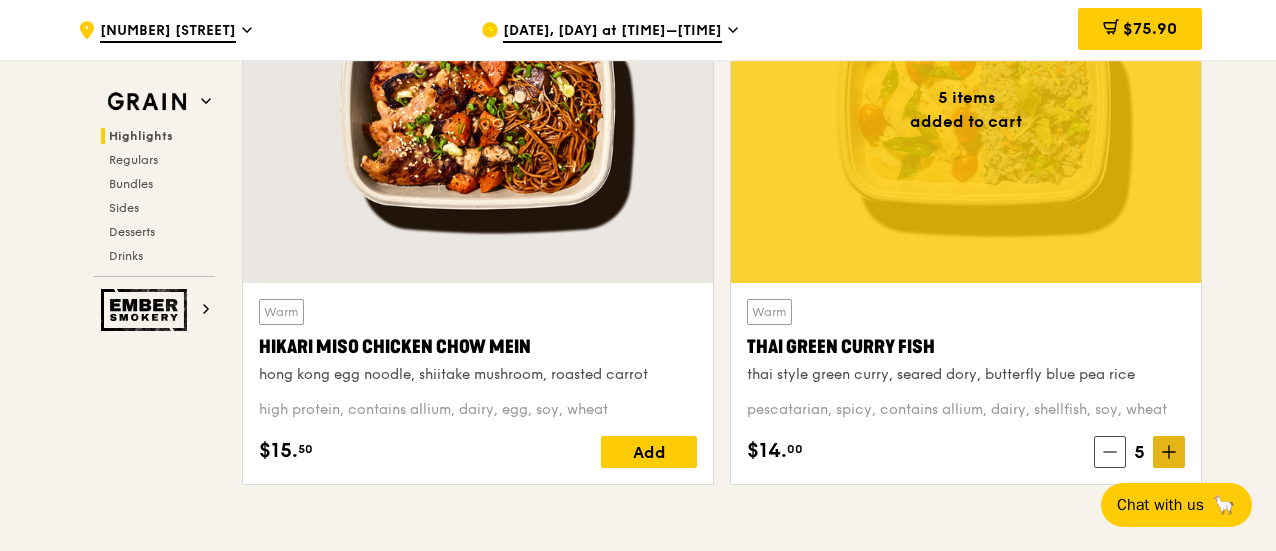 click 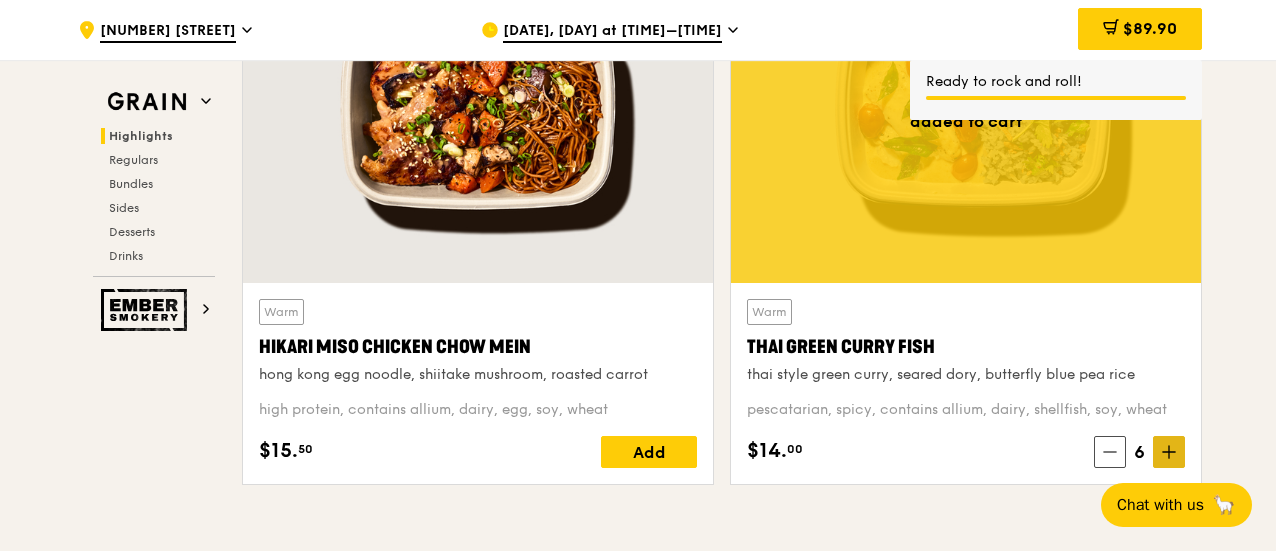 click 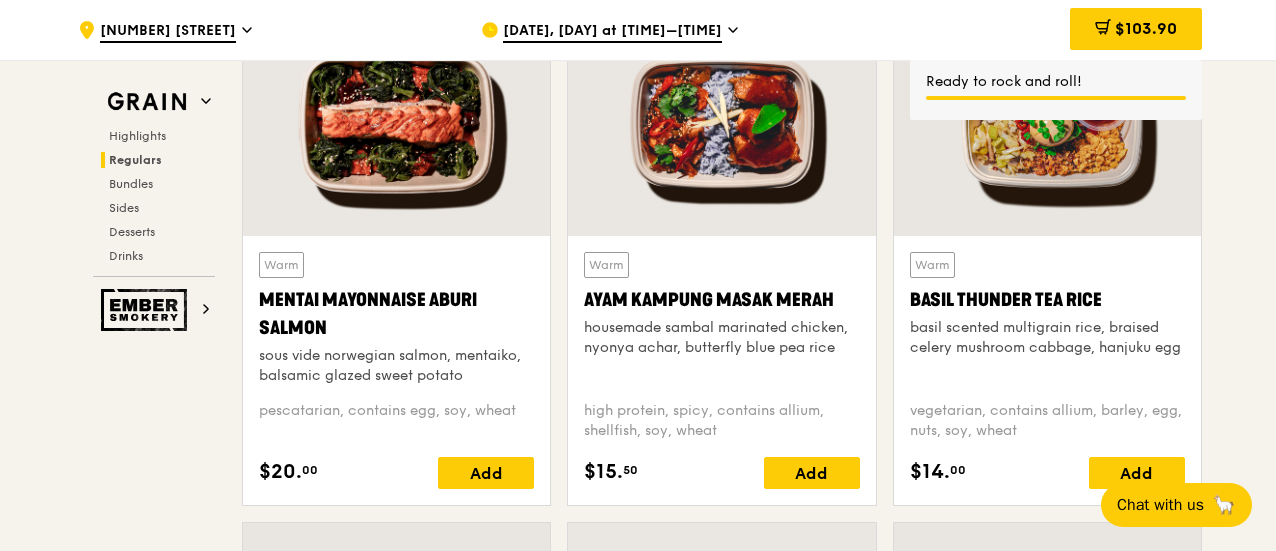 scroll, scrollTop: 1893, scrollLeft: 0, axis: vertical 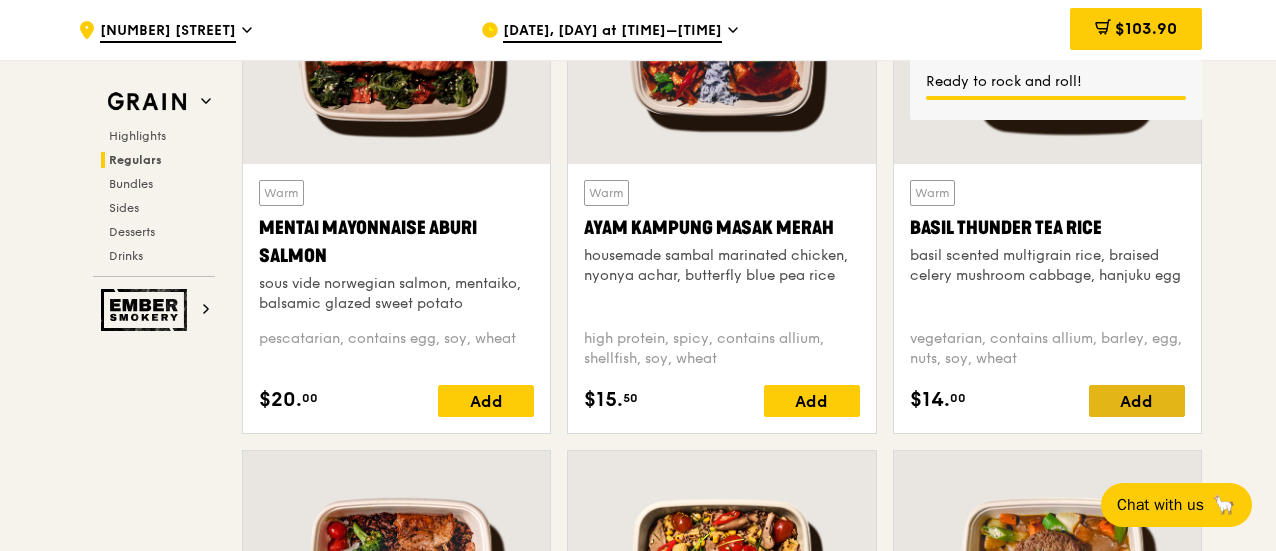 click on "Add" at bounding box center [1137, 401] 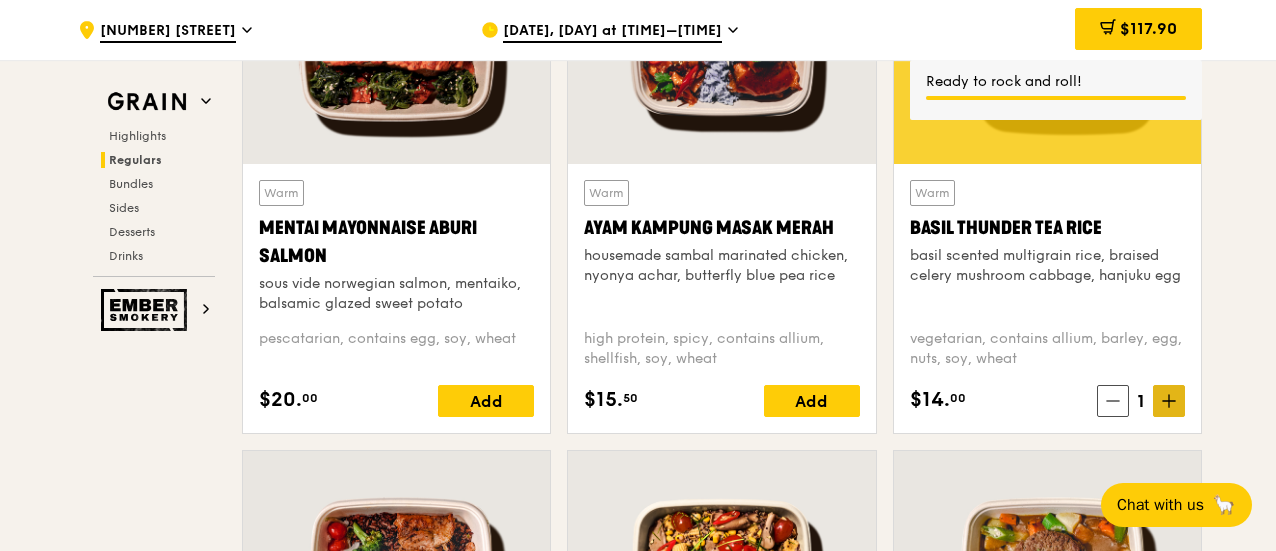 click 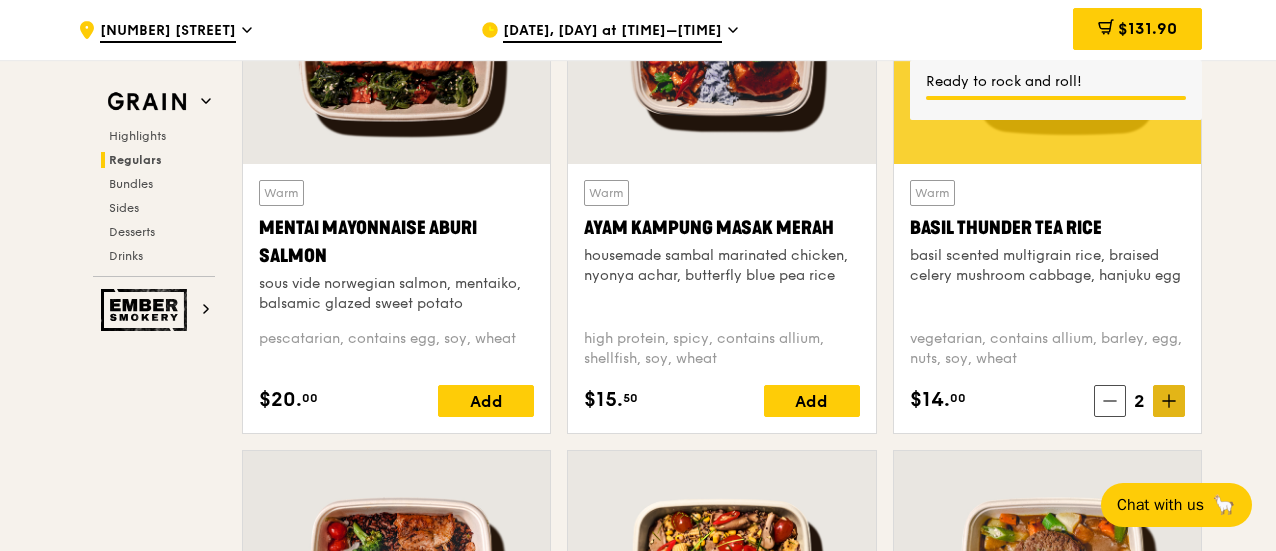 click 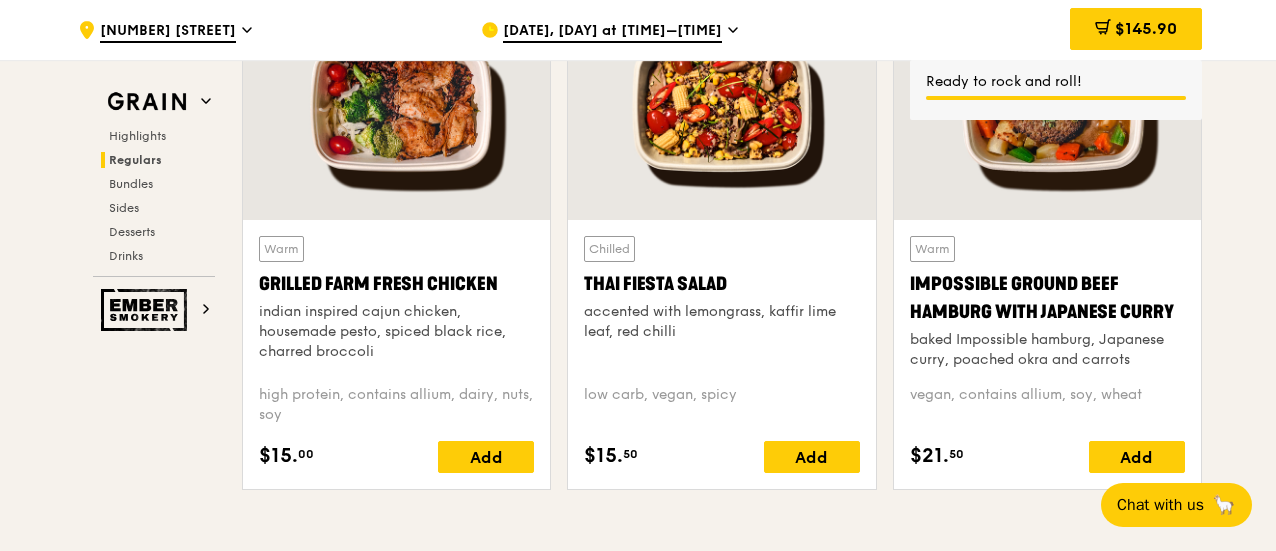 scroll, scrollTop: 2393, scrollLeft: 0, axis: vertical 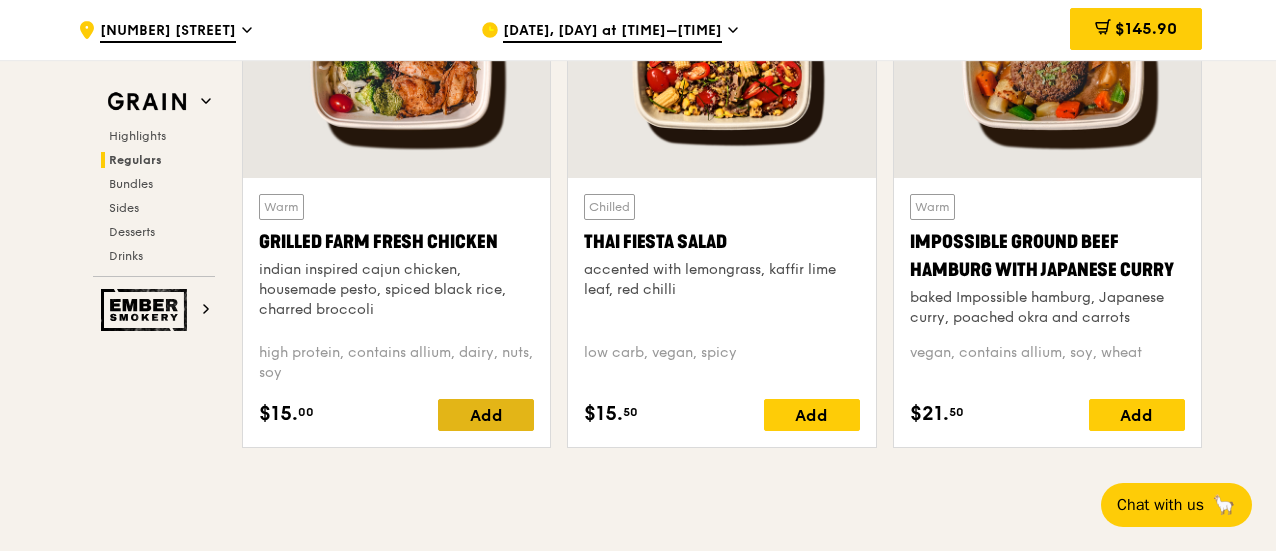 click on "Add" at bounding box center (486, 415) 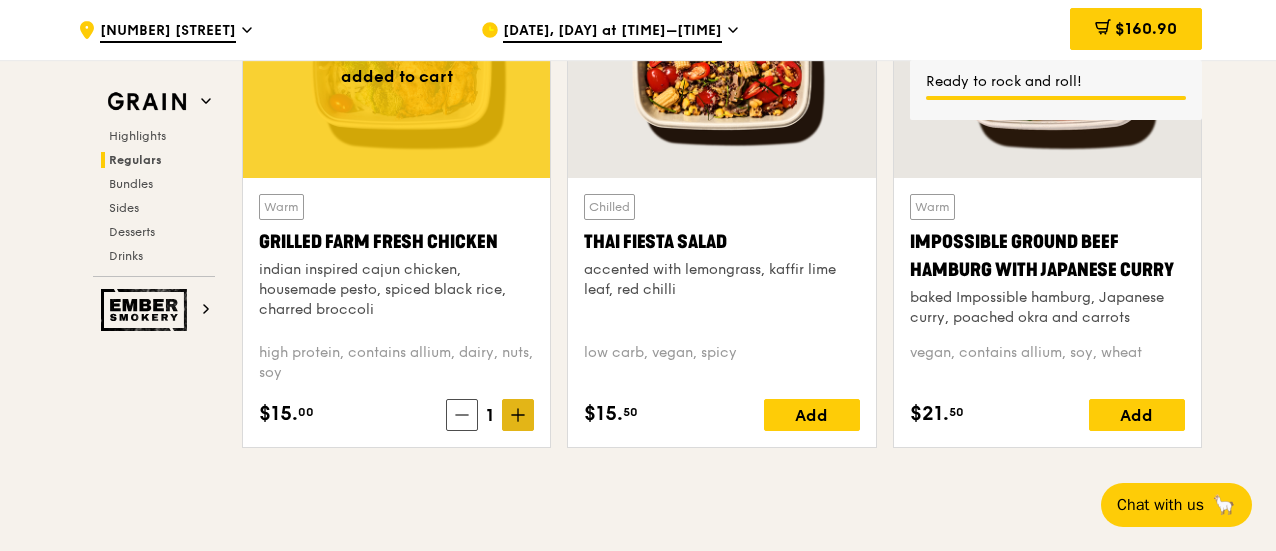 click 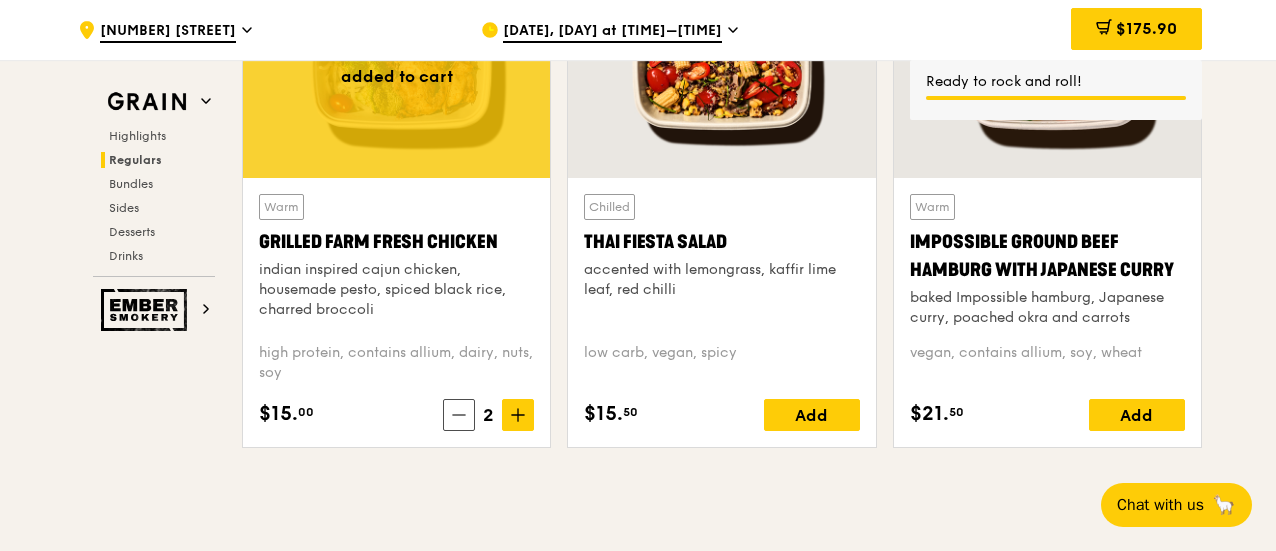 click 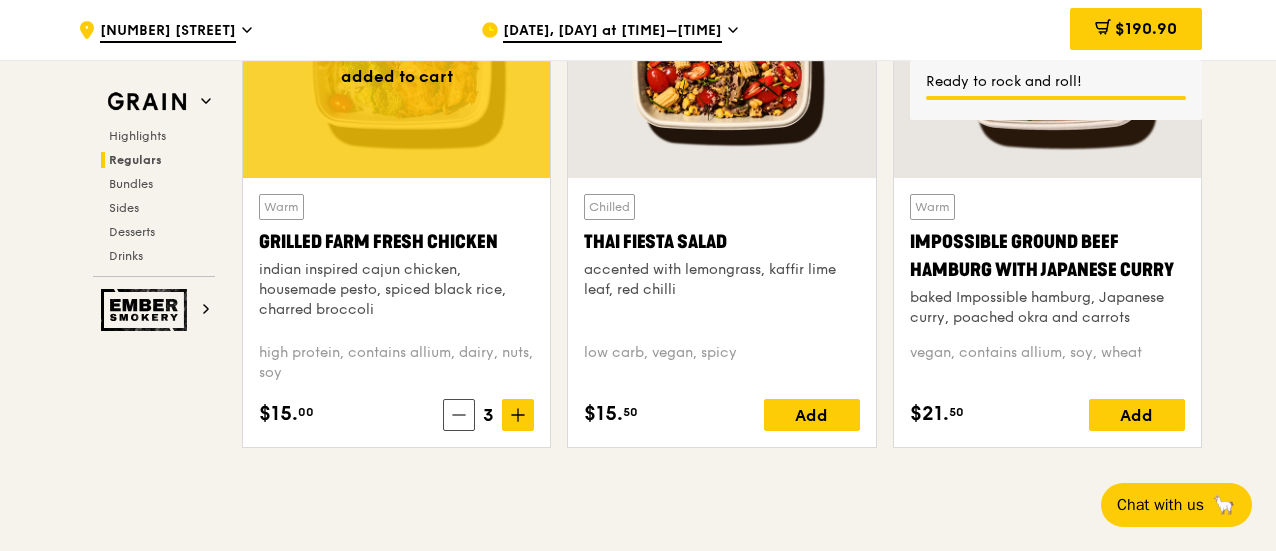 click 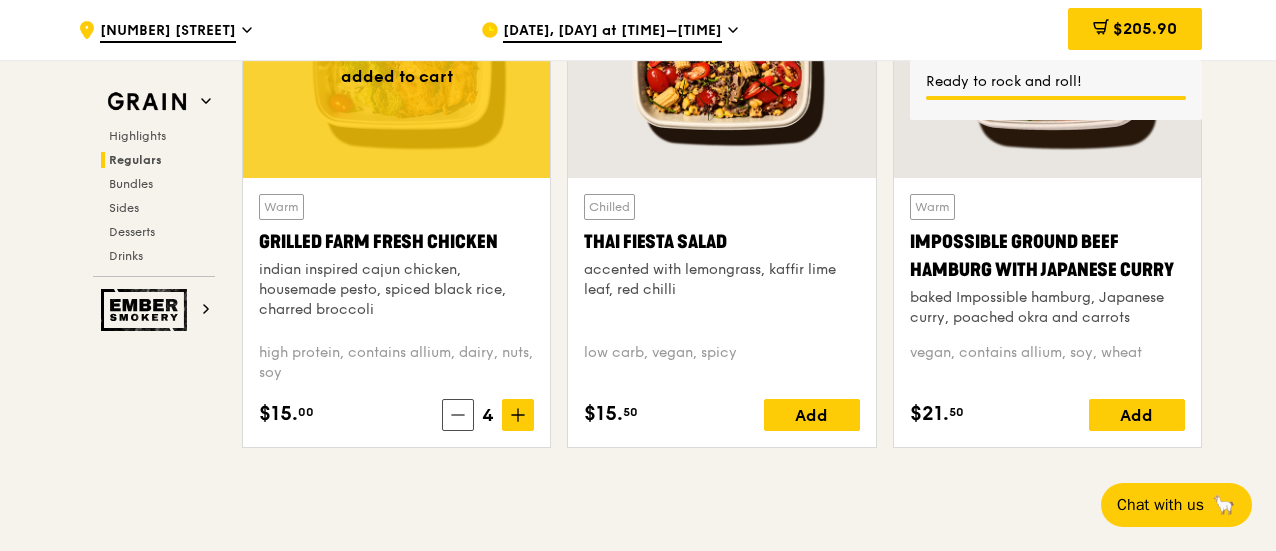 click 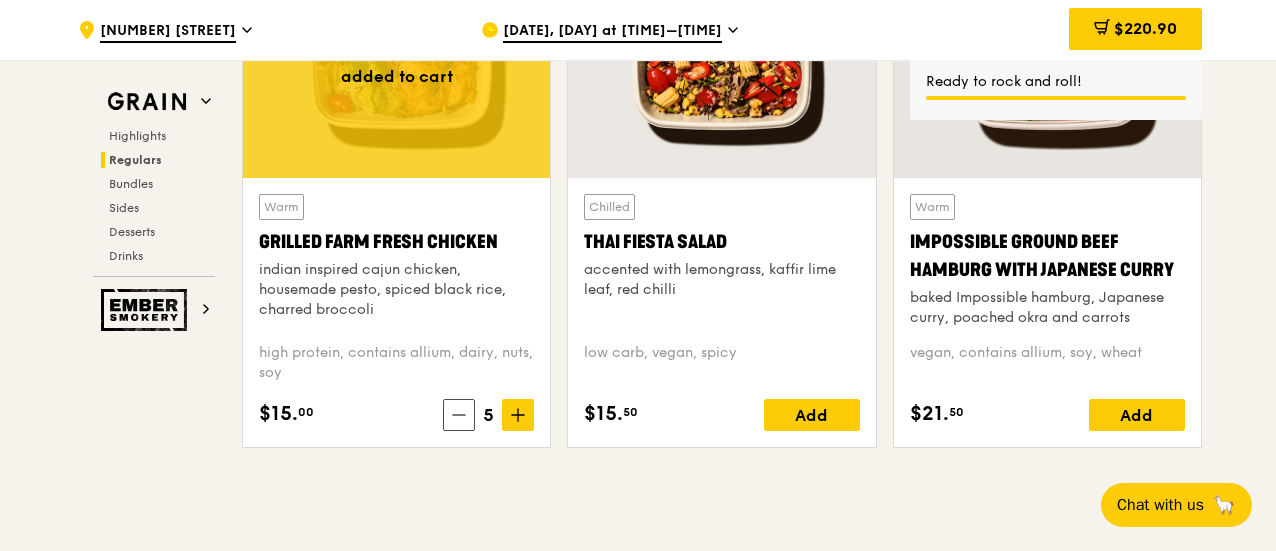 click 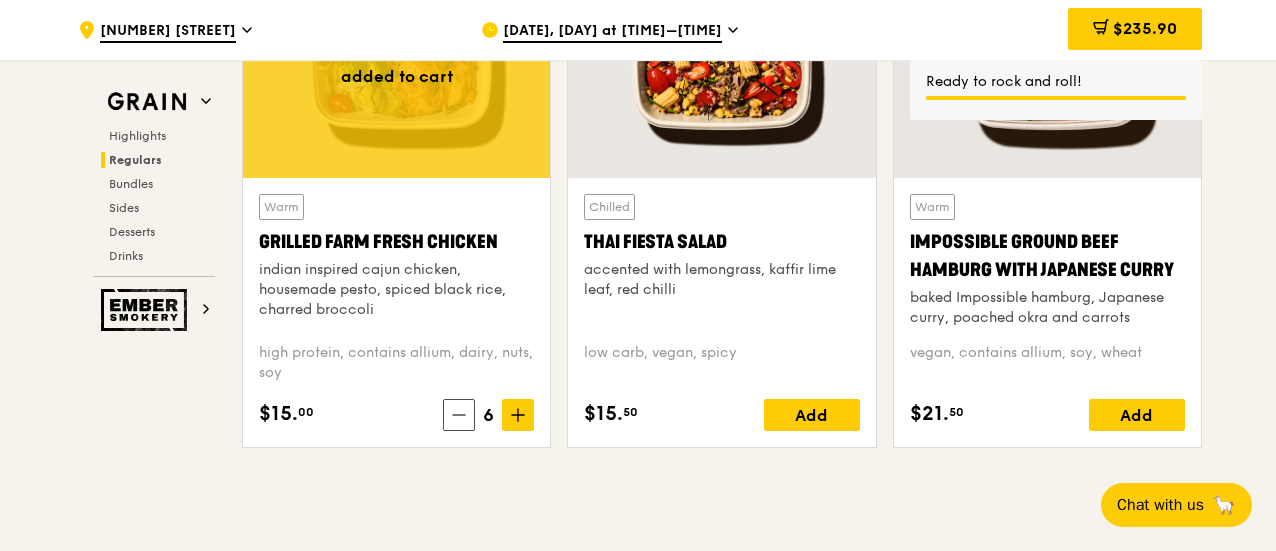 click 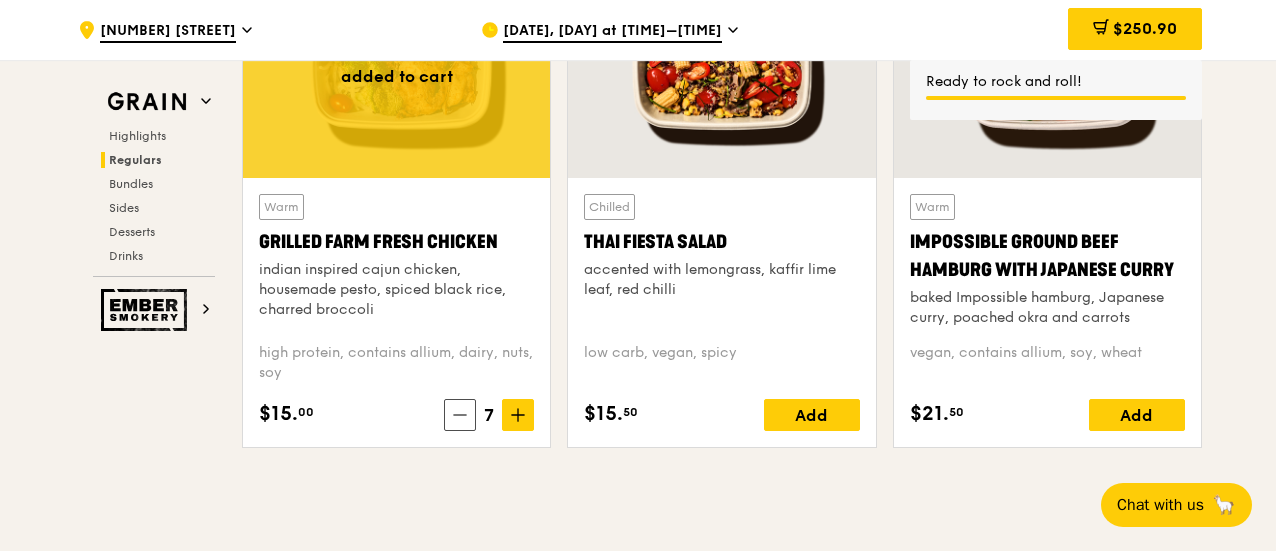 click 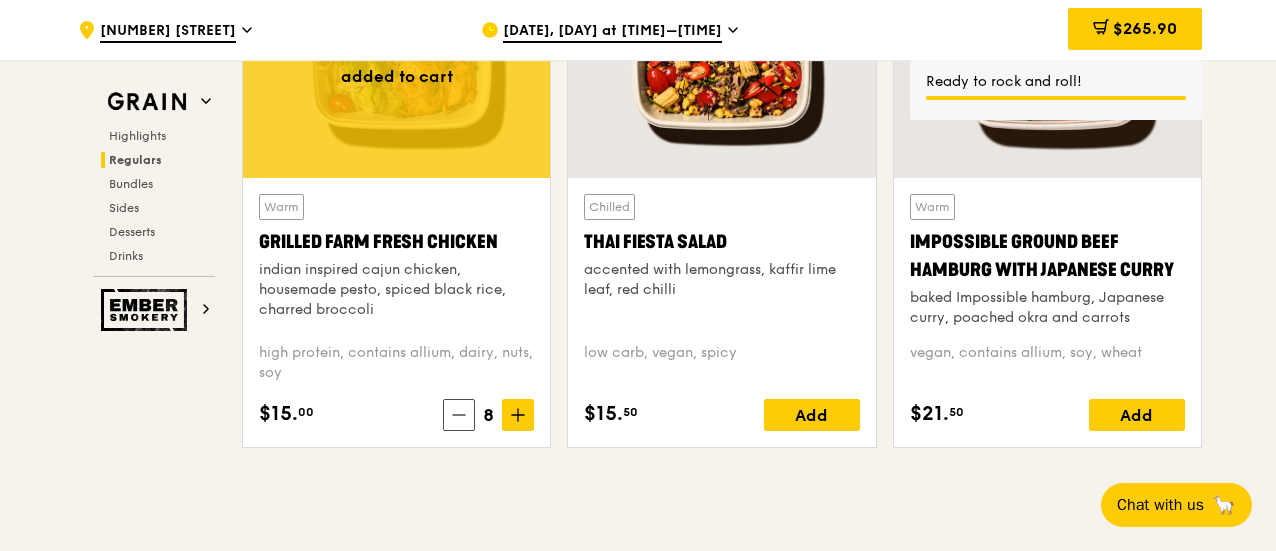 click 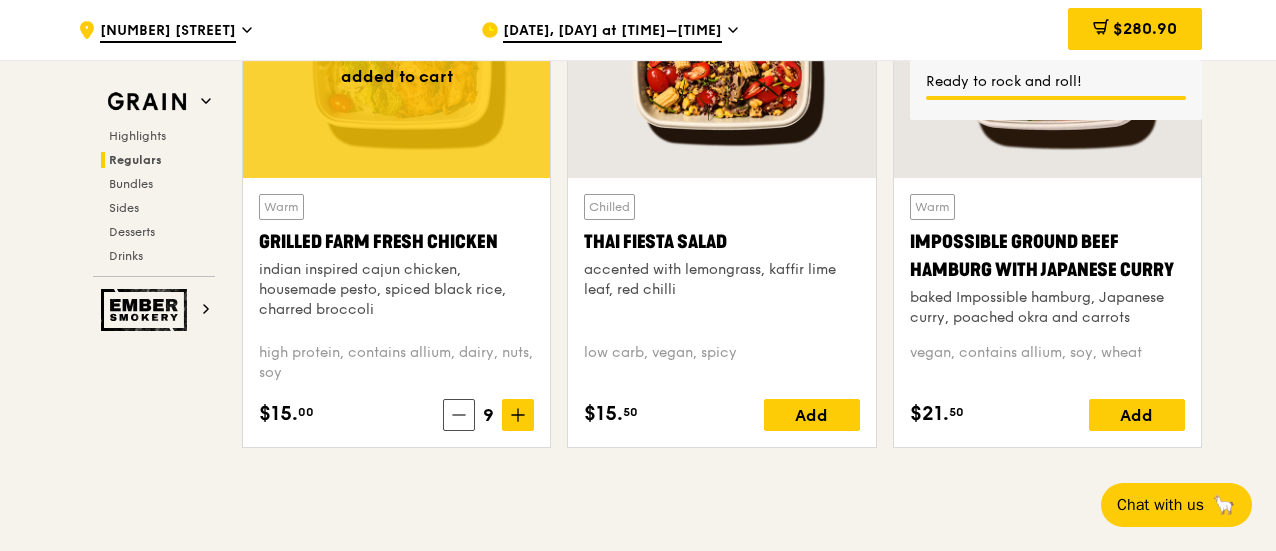click on "[DATE], [DAY] at [TIME]–[TIME]" at bounding box center [612, 32] 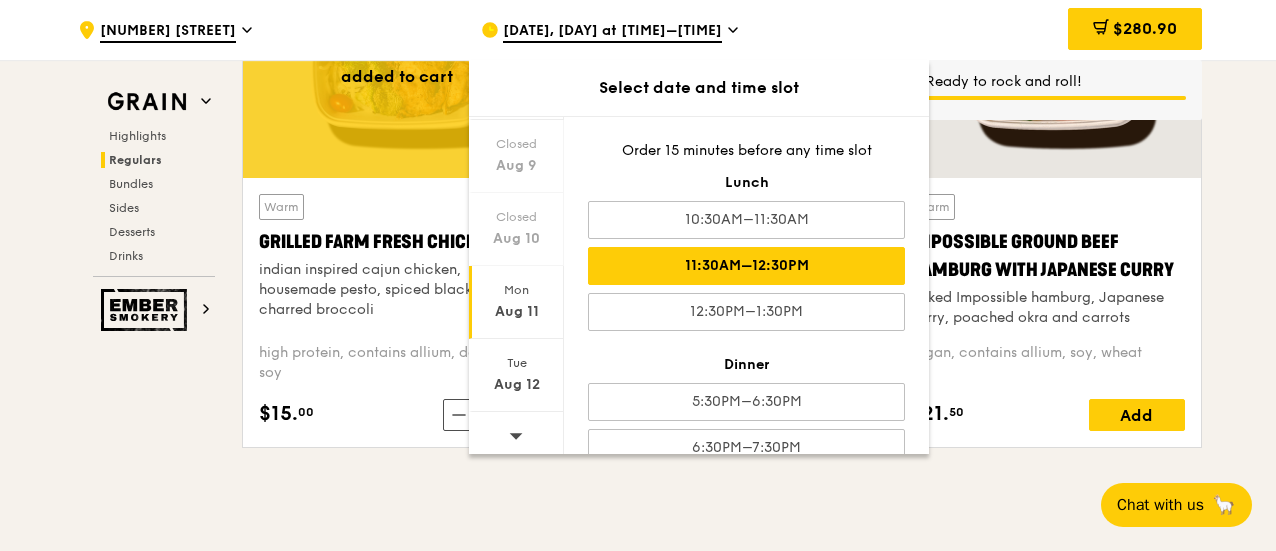 scroll, scrollTop: 274, scrollLeft: 0, axis: vertical 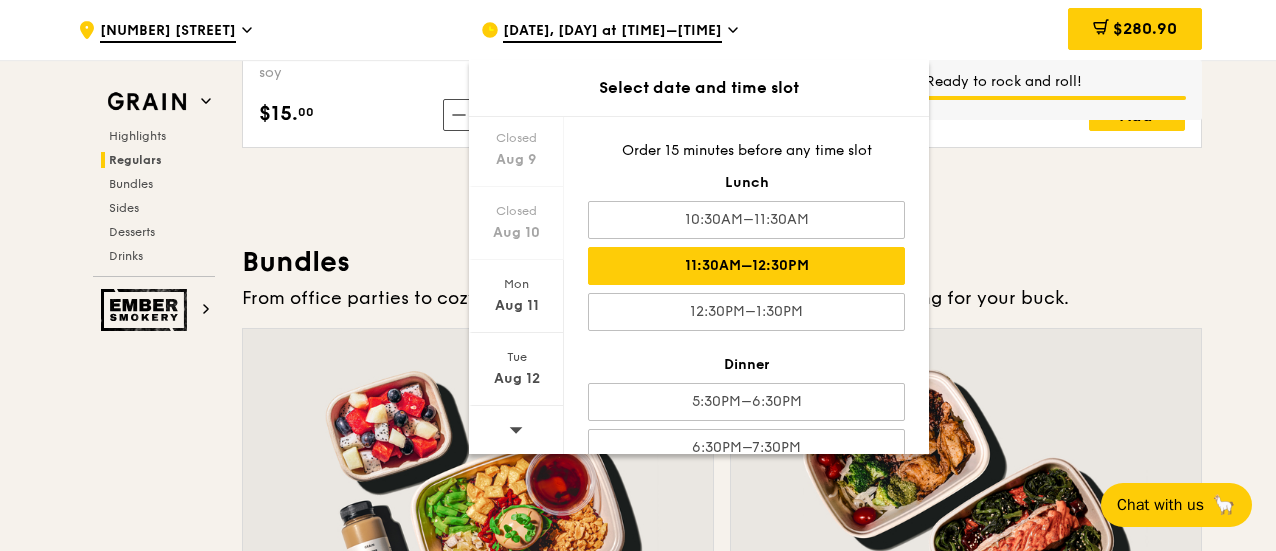 click at bounding box center (516, 429) 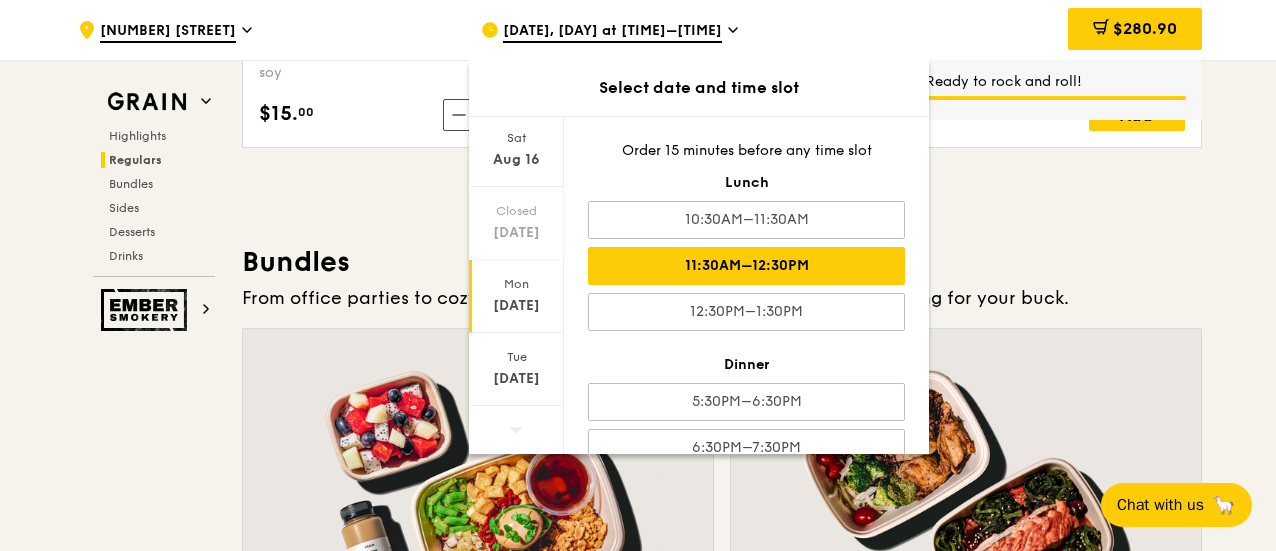 click at bounding box center [516, 429] 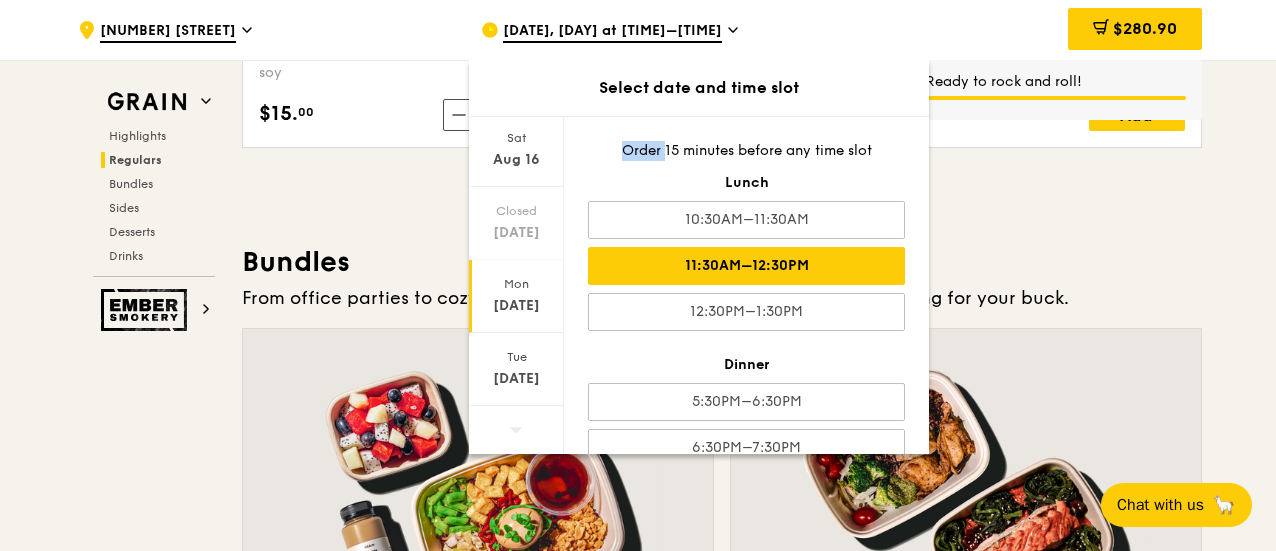 click at bounding box center (516, 429) 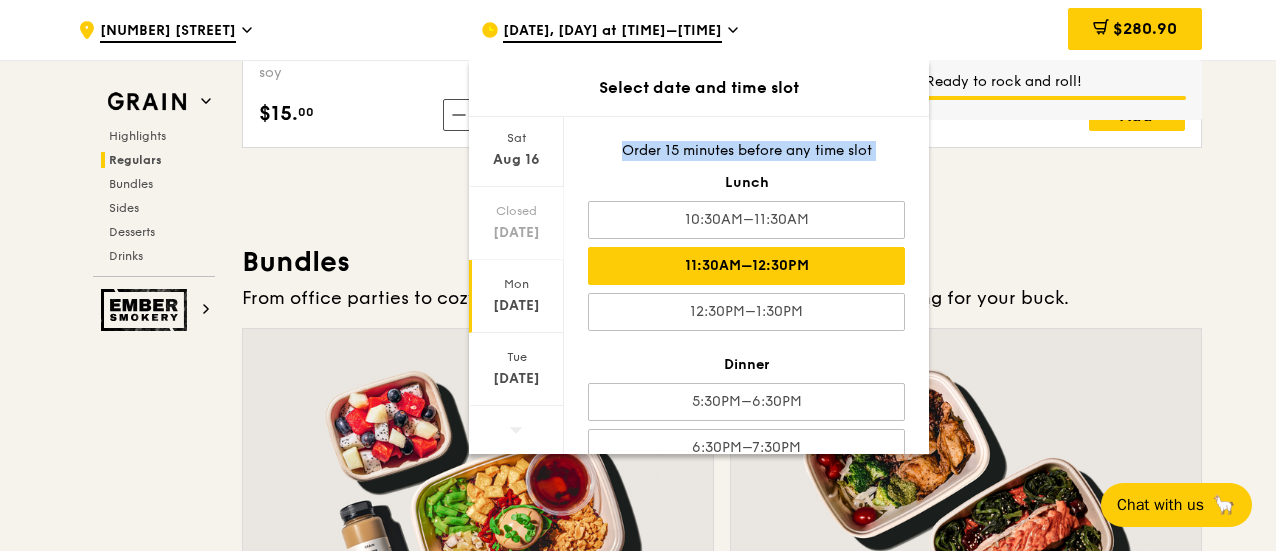 click at bounding box center (516, 429) 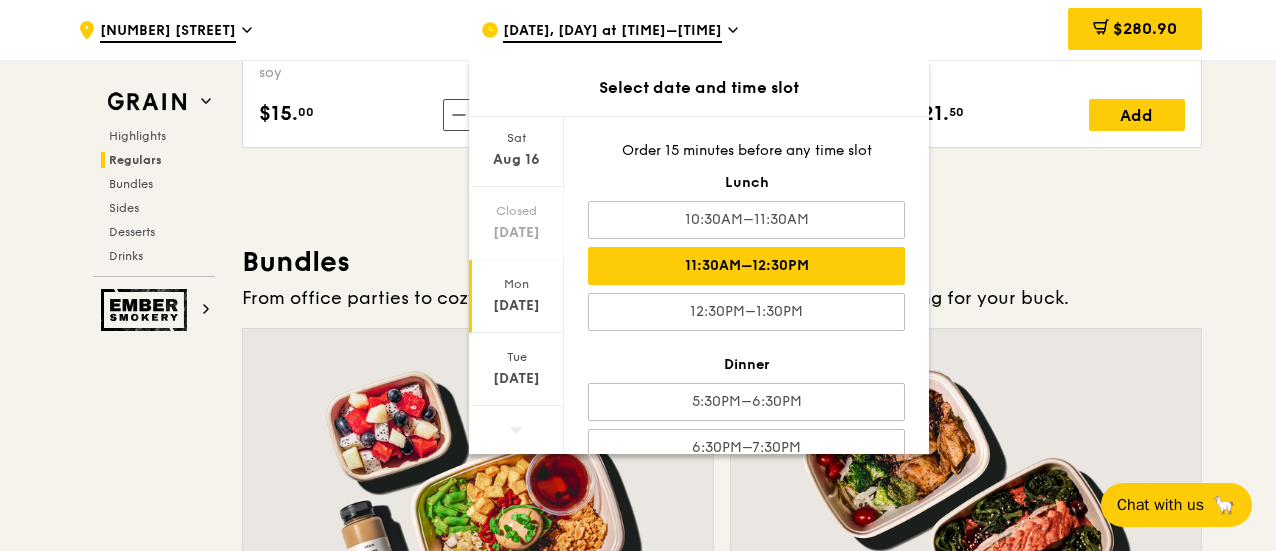 click 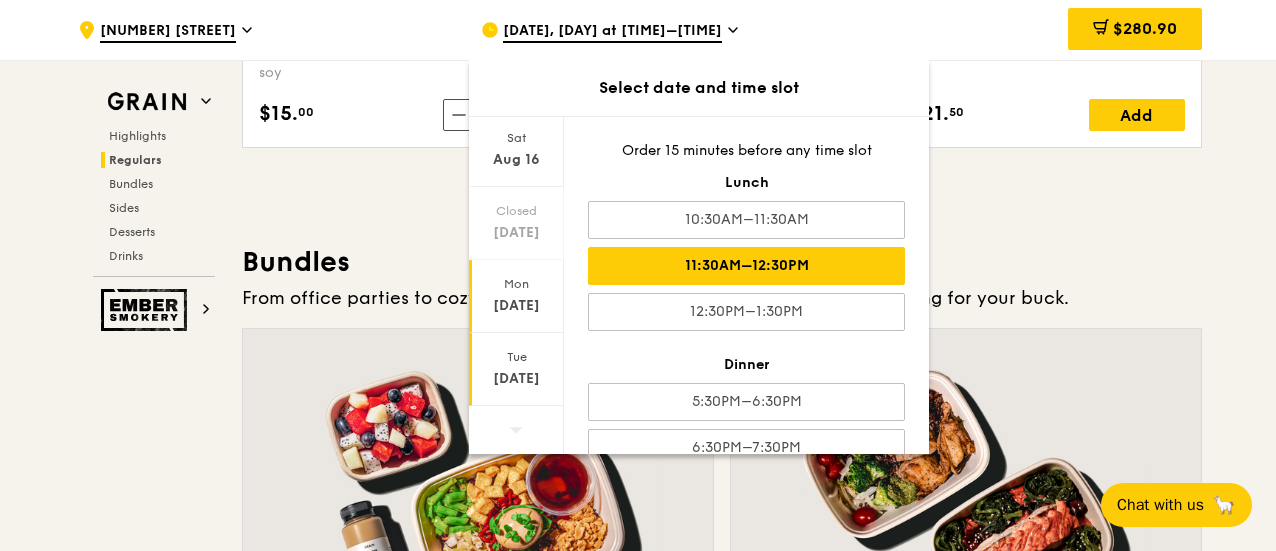 click on "[DAY]
[DATE]" at bounding box center [516, 369] 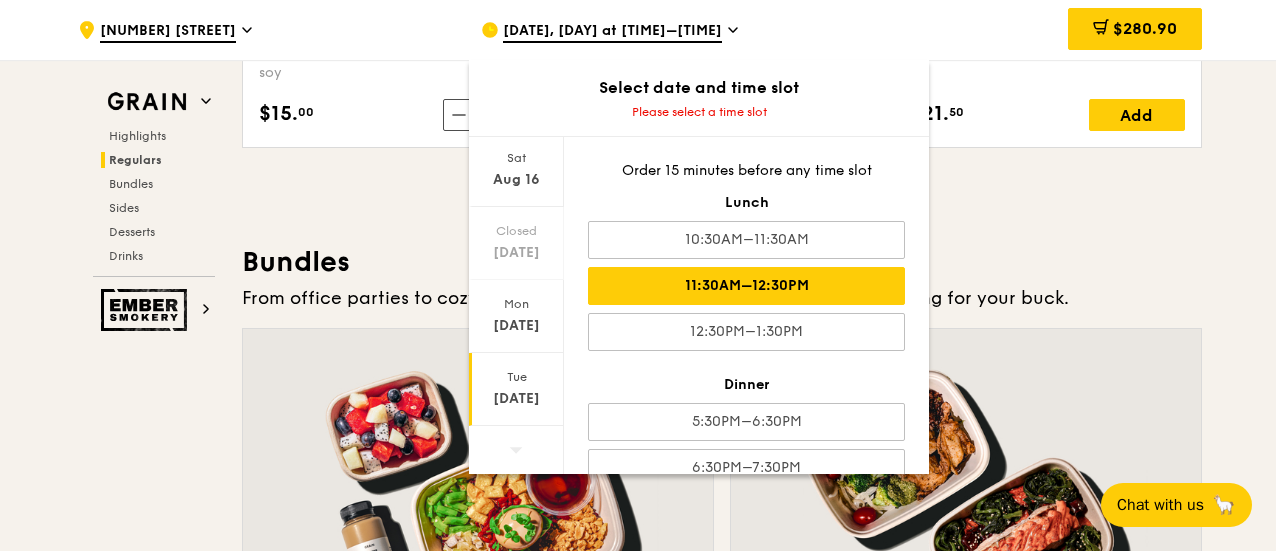 click on "11:30AM–12:30PM" at bounding box center [746, 286] 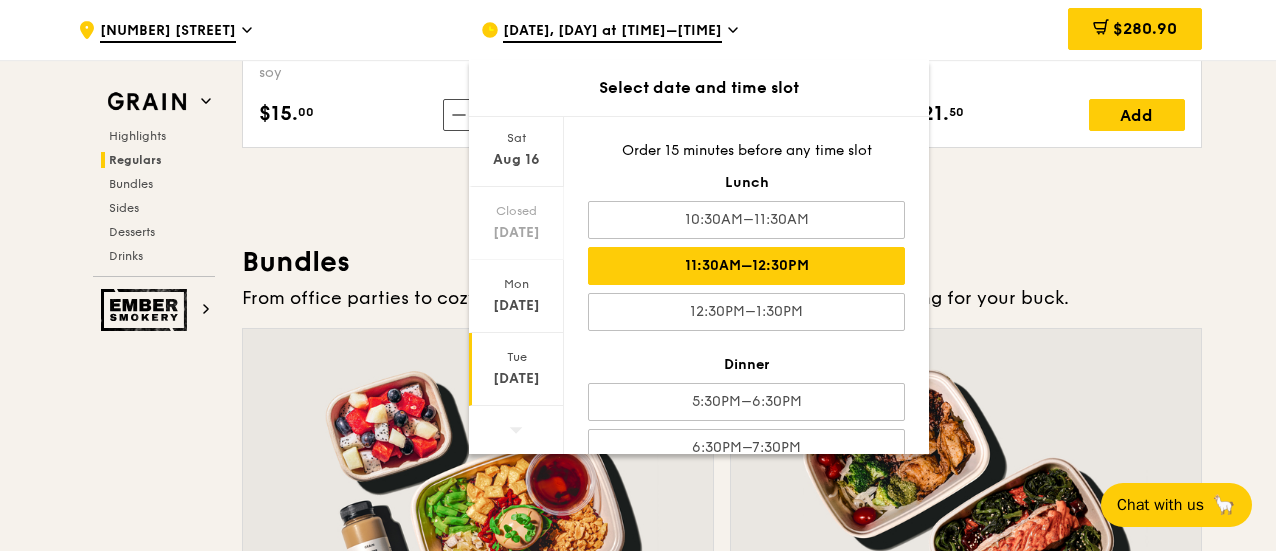 click on "Bundles" at bounding box center [722, 262] 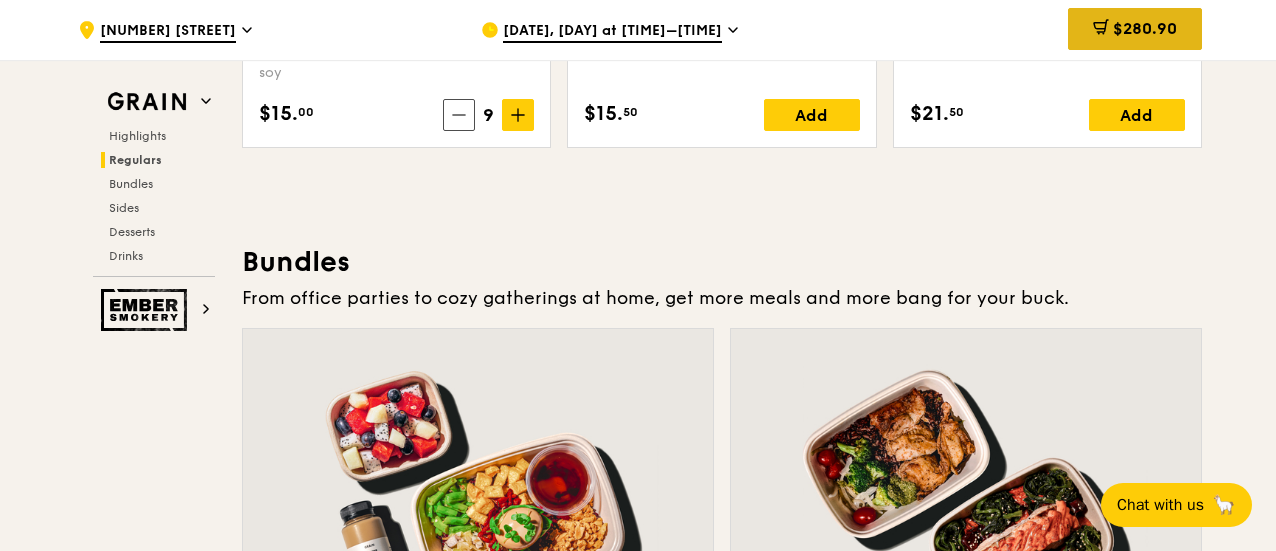 click 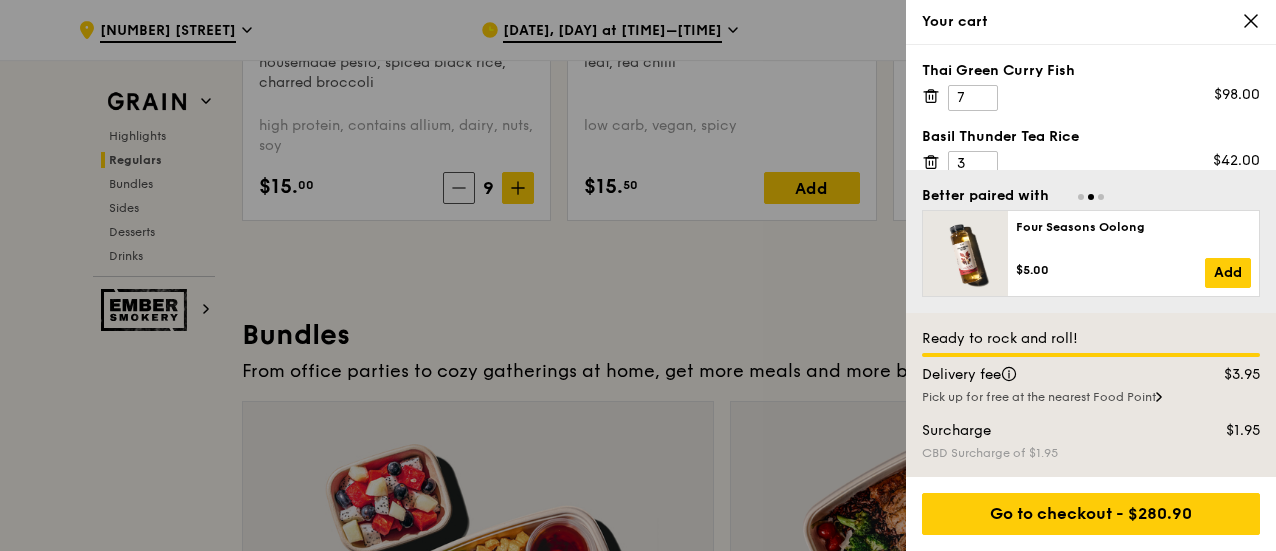 scroll, scrollTop: 2593, scrollLeft: 0, axis: vertical 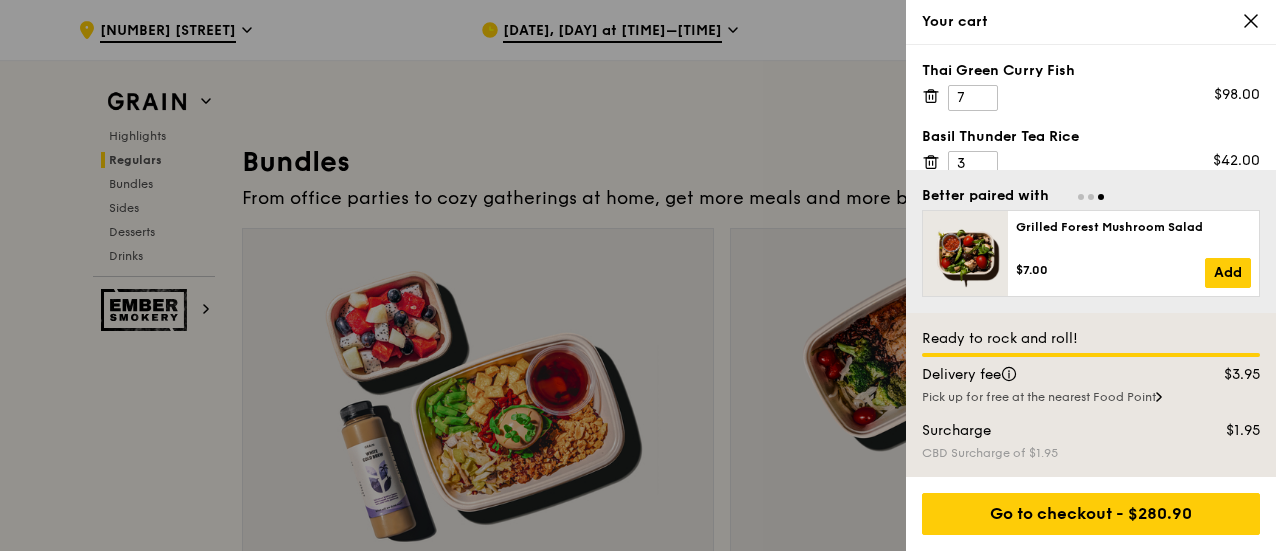 click on "Ready to rock and roll!" at bounding box center (1091, 339) 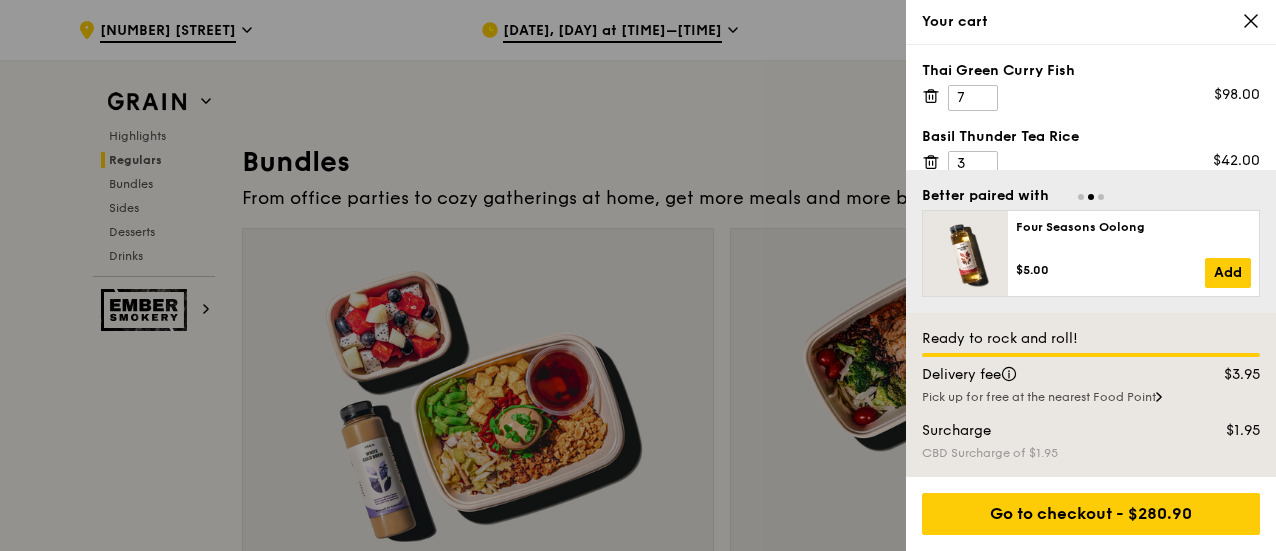 click 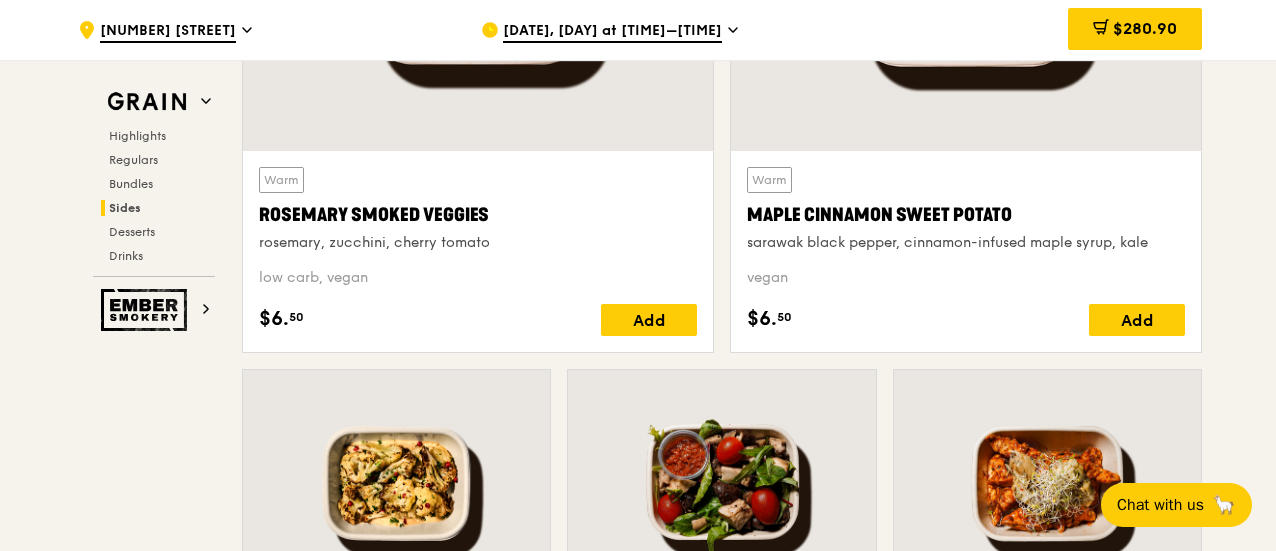 scroll, scrollTop: 5293, scrollLeft: 0, axis: vertical 